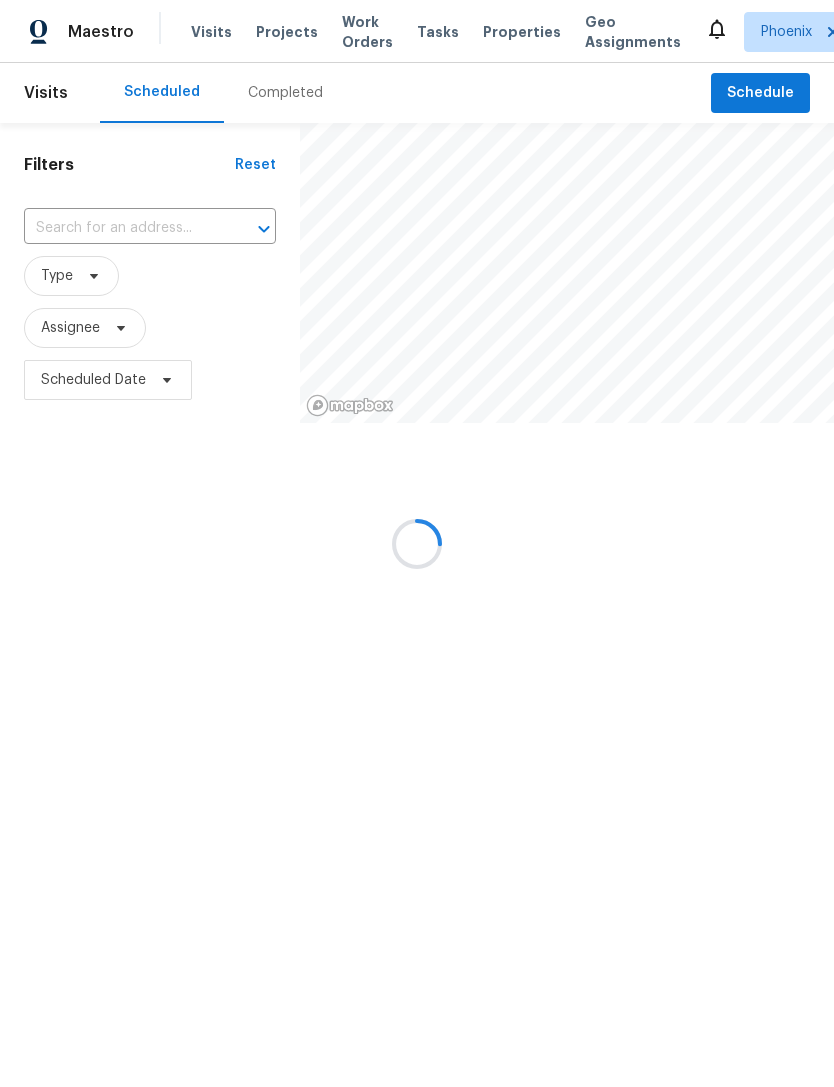 scroll, scrollTop: 0, scrollLeft: 0, axis: both 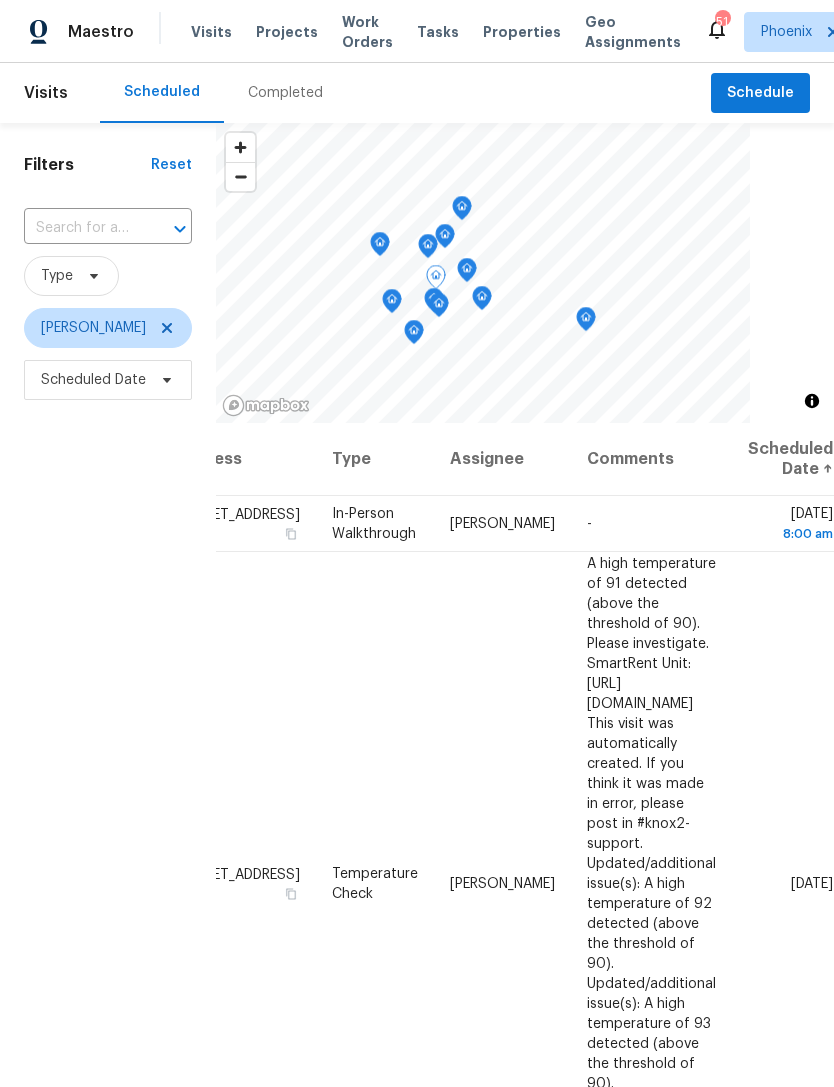 click 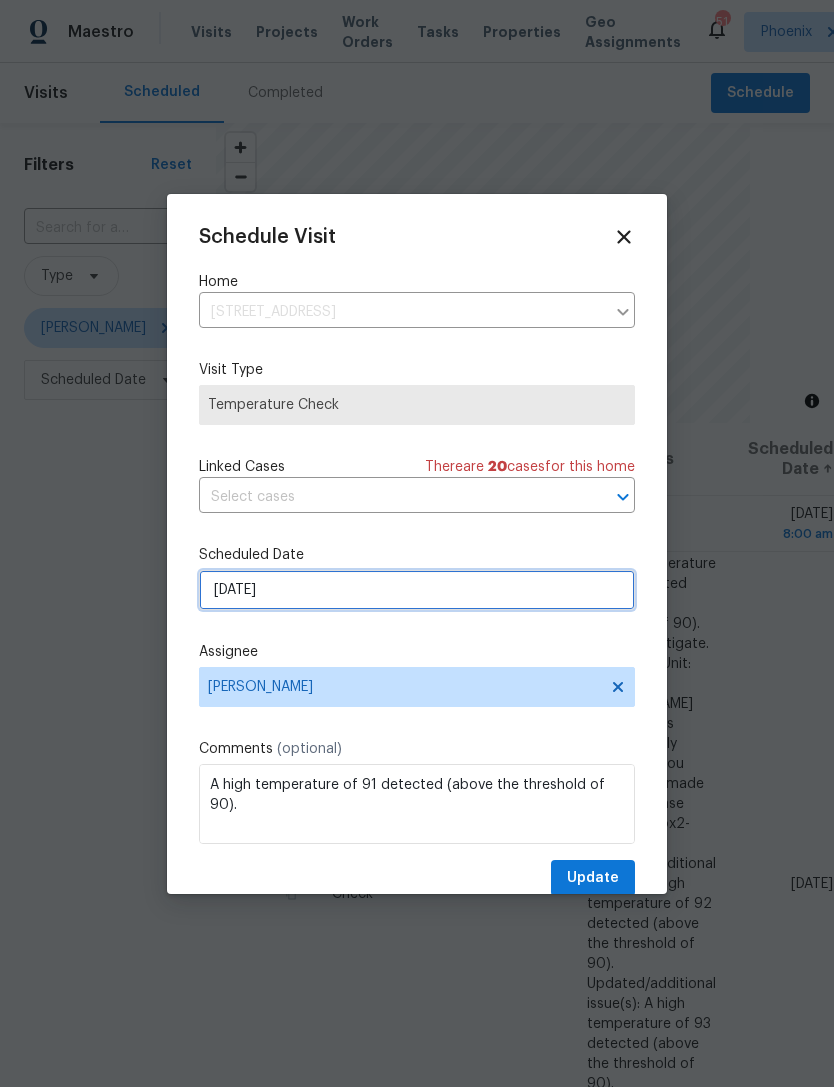 click on "[DATE]" at bounding box center [417, 590] 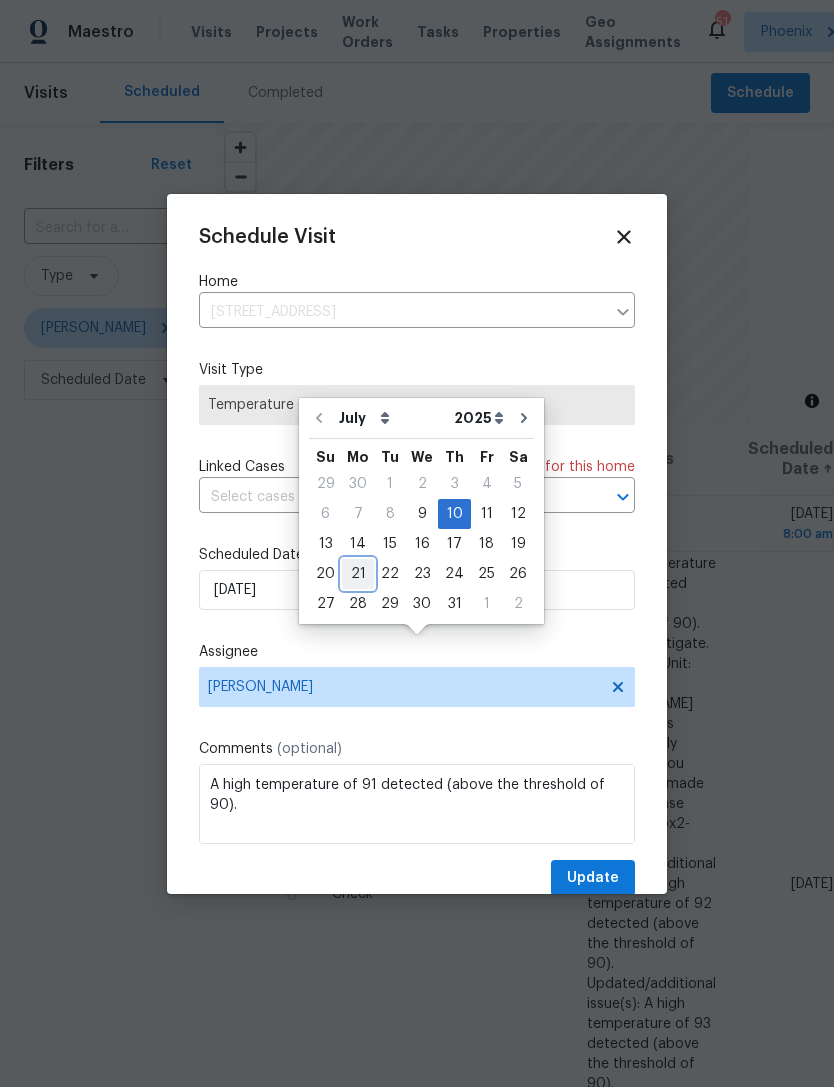 click on "21" at bounding box center (358, 574) 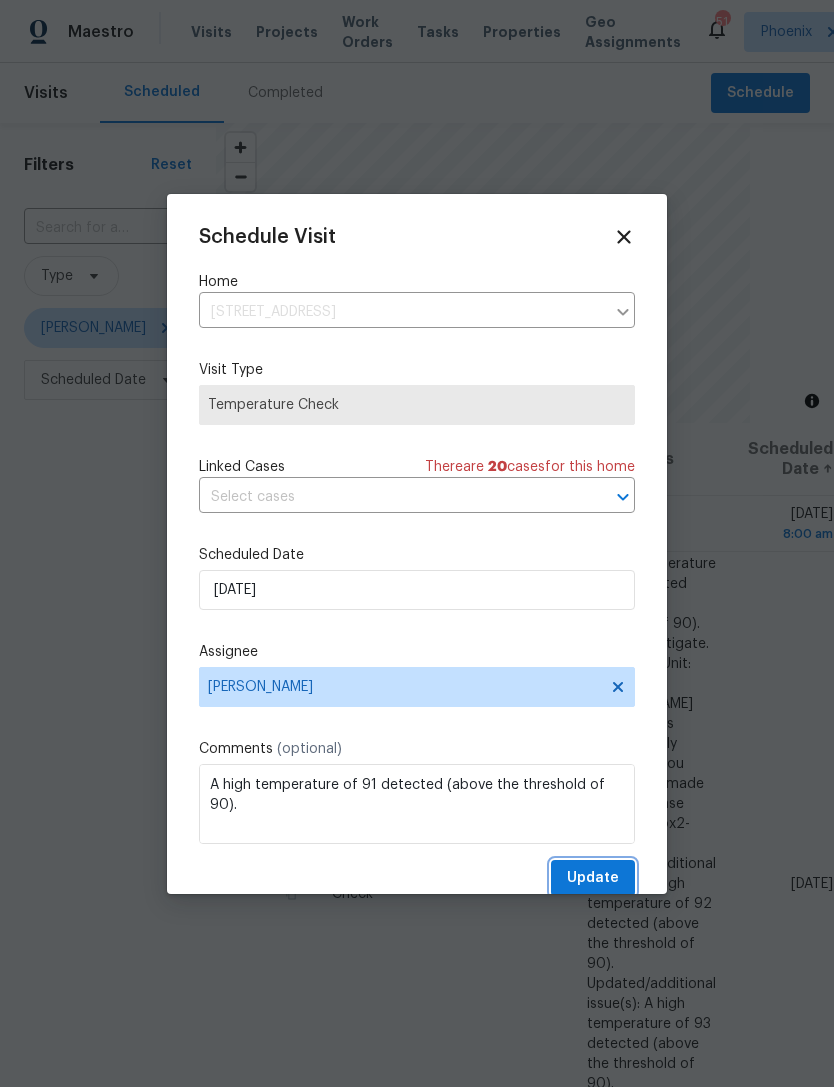 click on "Update" at bounding box center (593, 878) 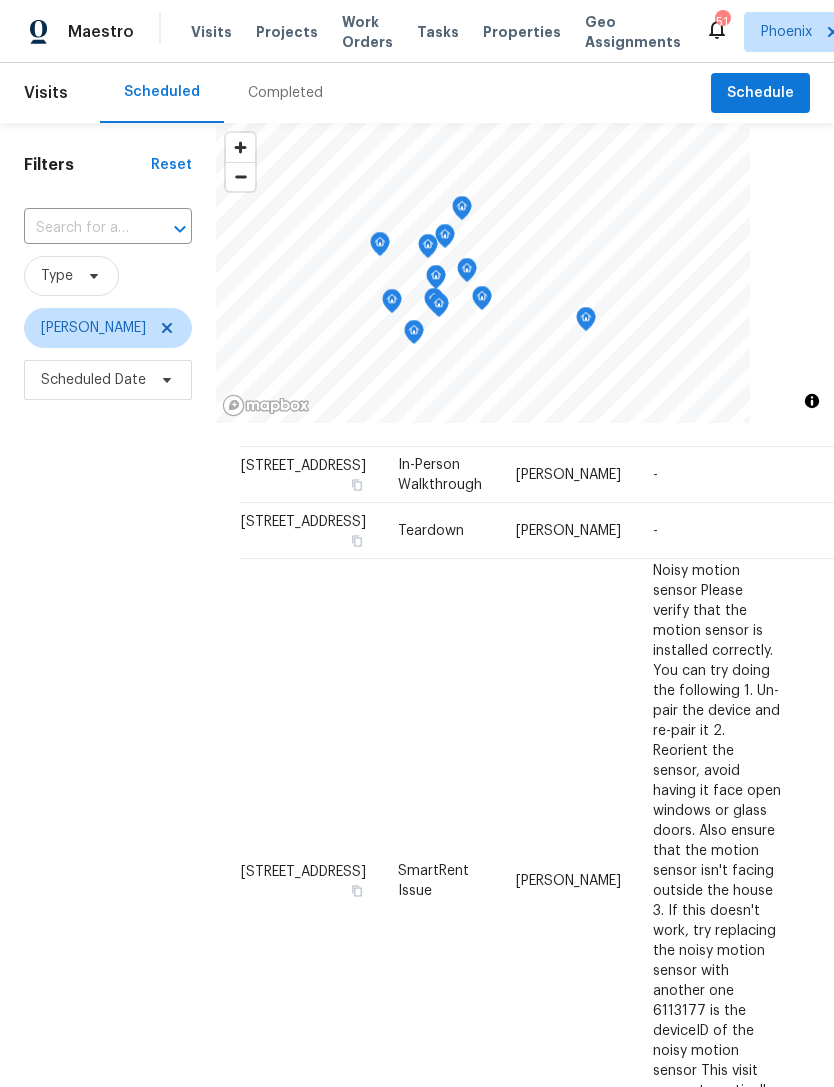 scroll, scrollTop: 56, scrollLeft: -1, axis: both 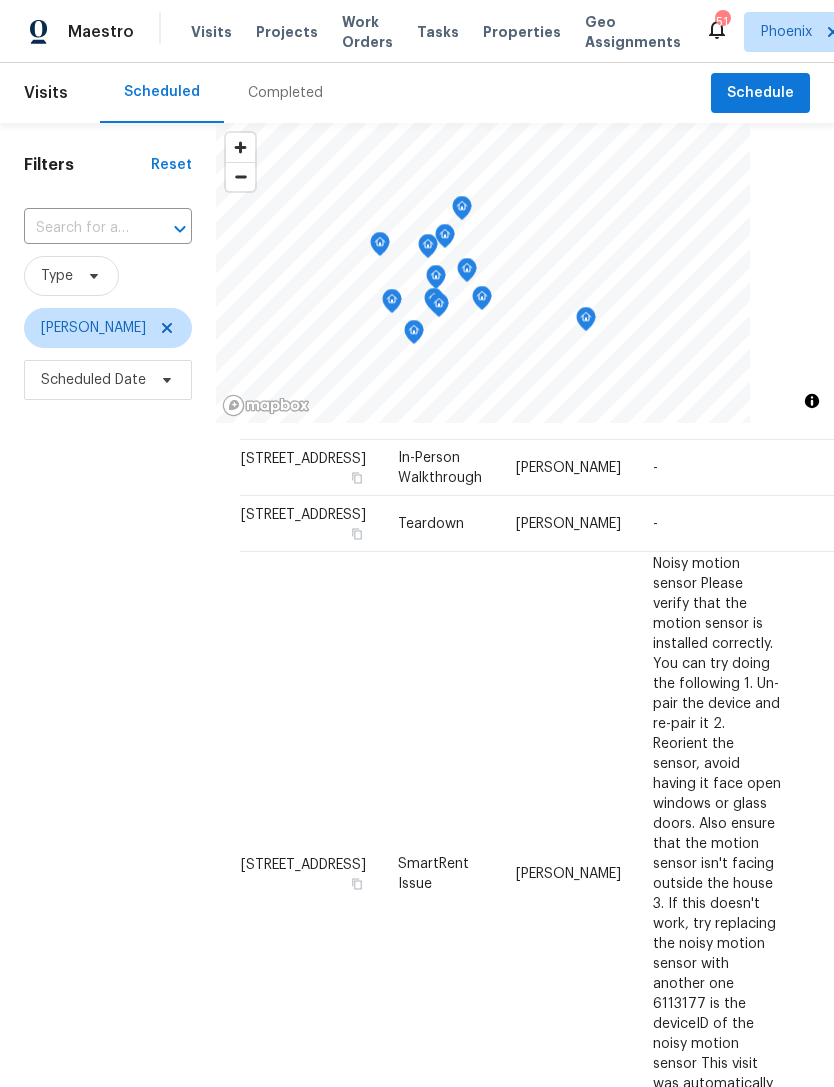 click on "Filters Reset ​ Type Brian Borntrager Scheduled Date" at bounding box center (108, 708) 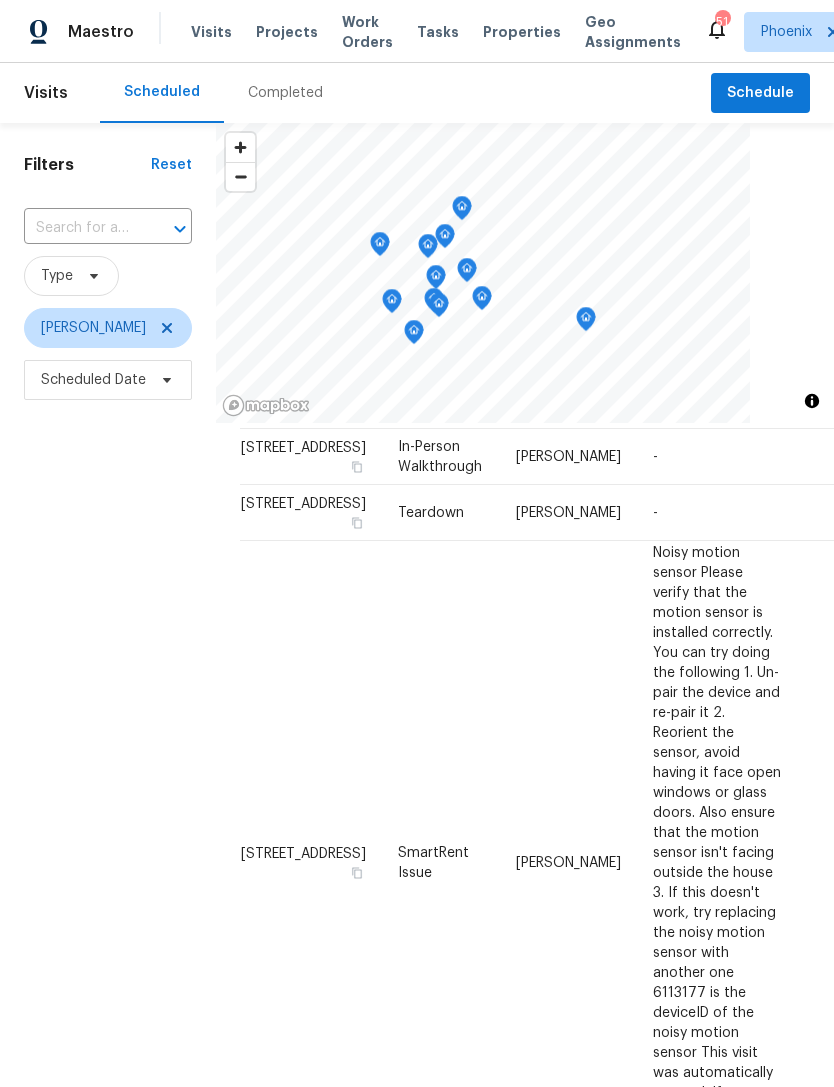 scroll, scrollTop: 68, scrollLeft: 0, axis: vertical 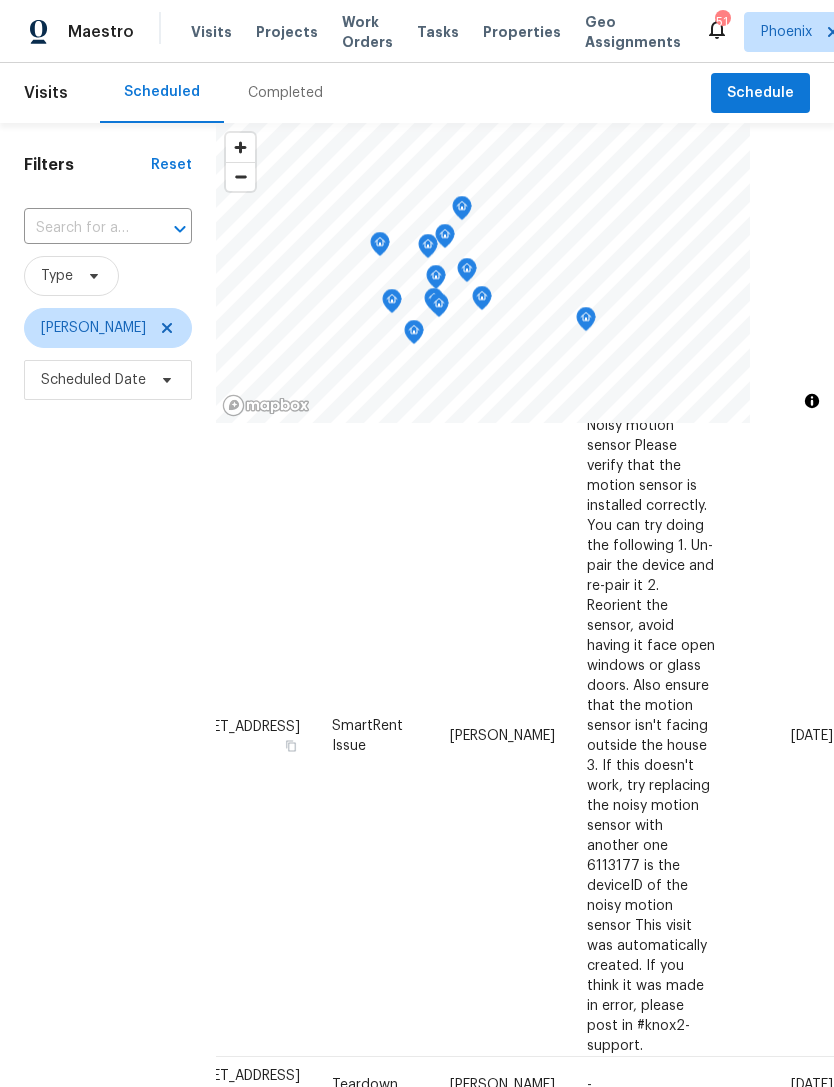 click on "Filters Reset ​ Type Brian Borntrager Scheduled Date" at bounding box center (108, 708) 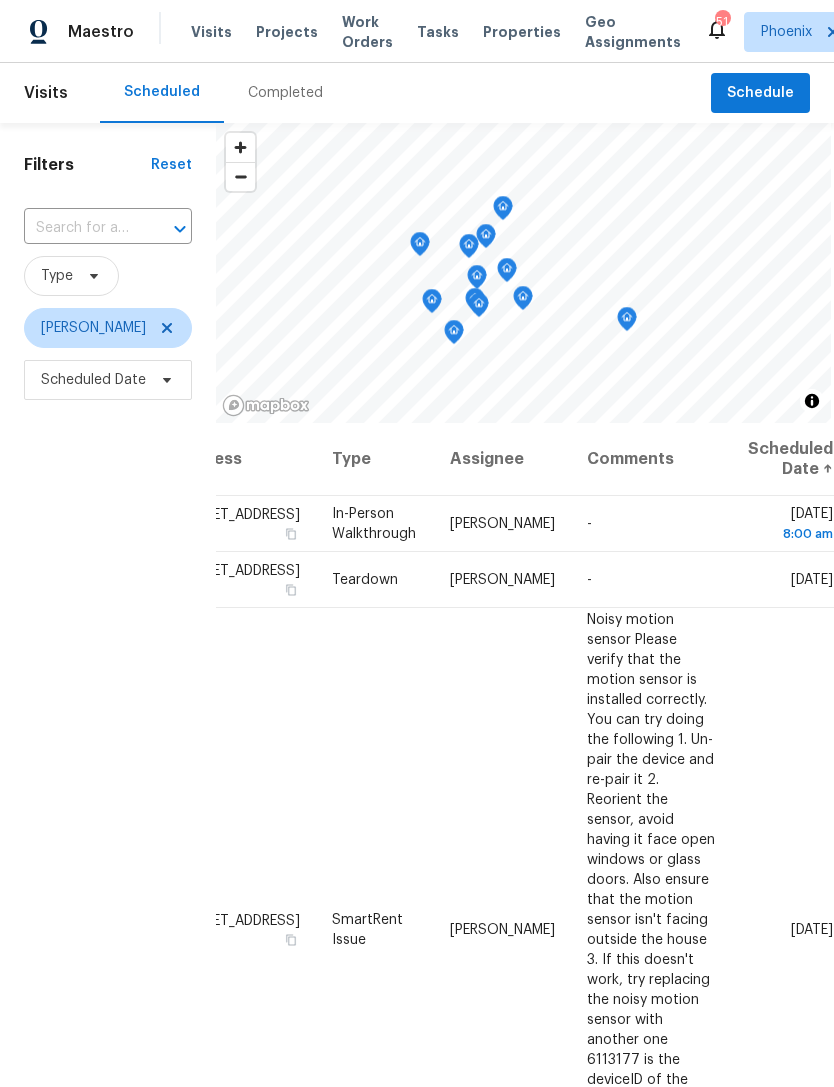scroll, scrollTop: 0, scrollLeft: 168, axis: horizontal 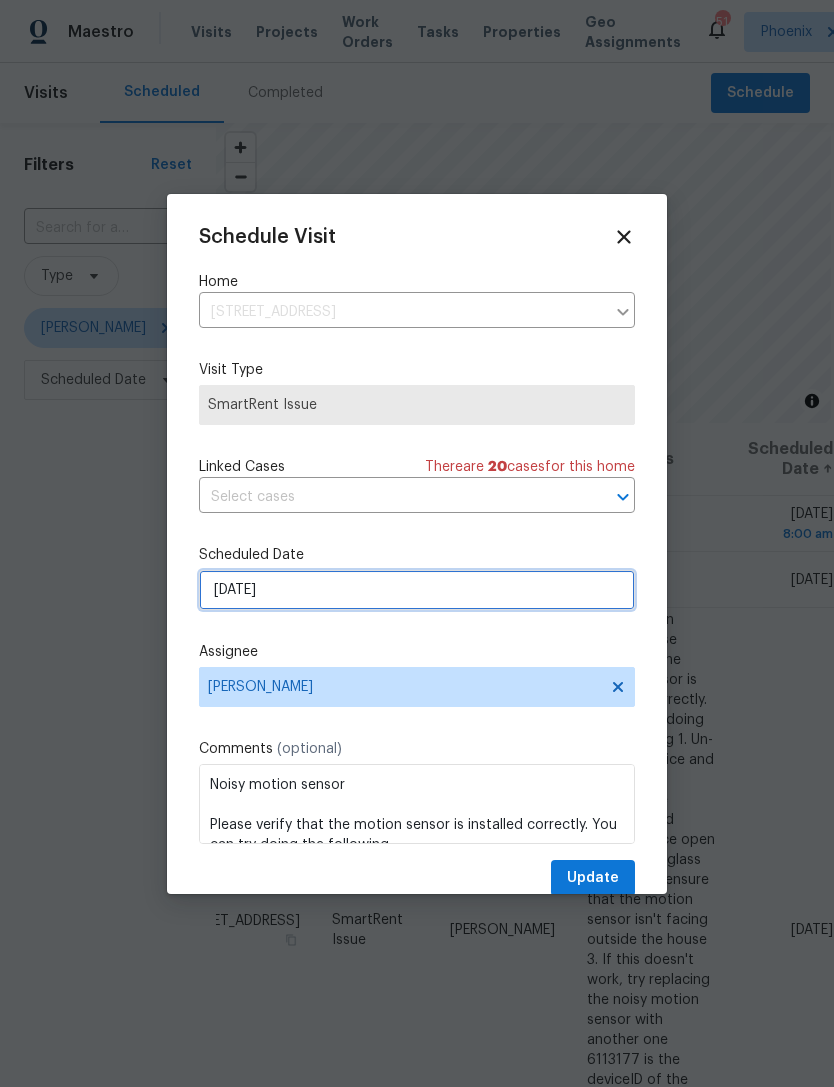 click on "[DATE]" at bounding box center (417, 590) 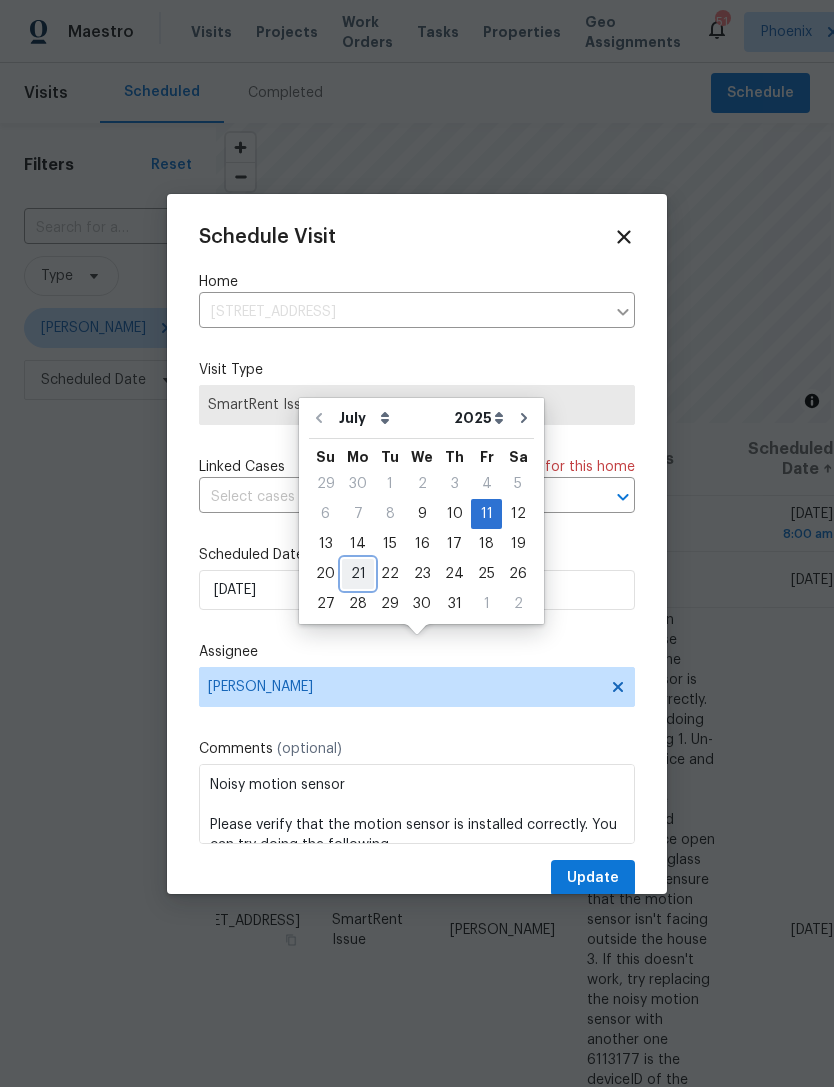 click on "21" at bounding box center (358, 574) 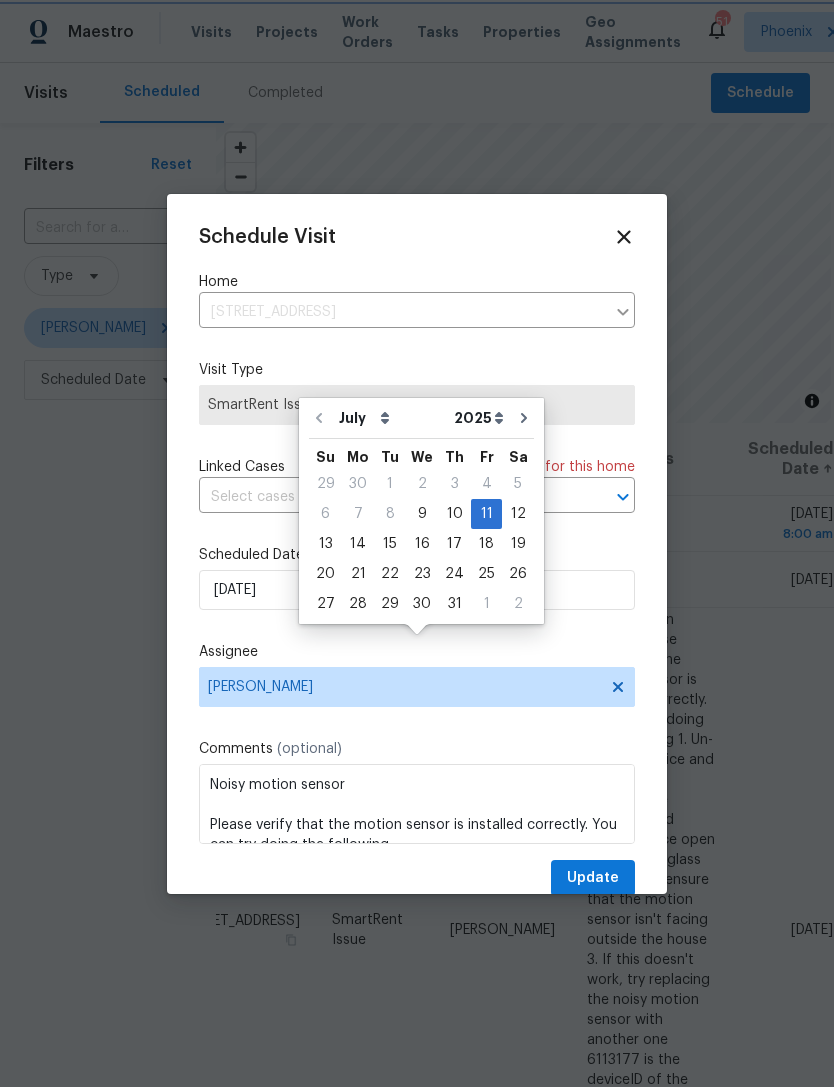 type on "7/21/2025" 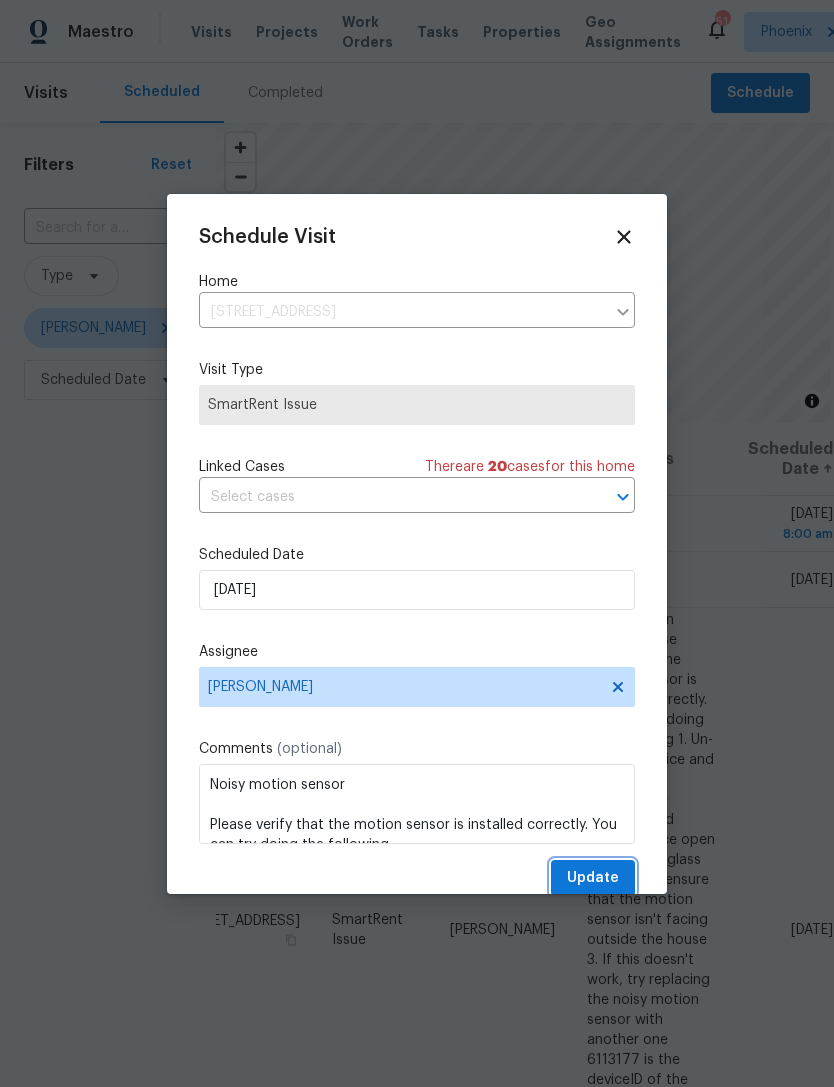 click on "Update" at bounding box center [593, 878] 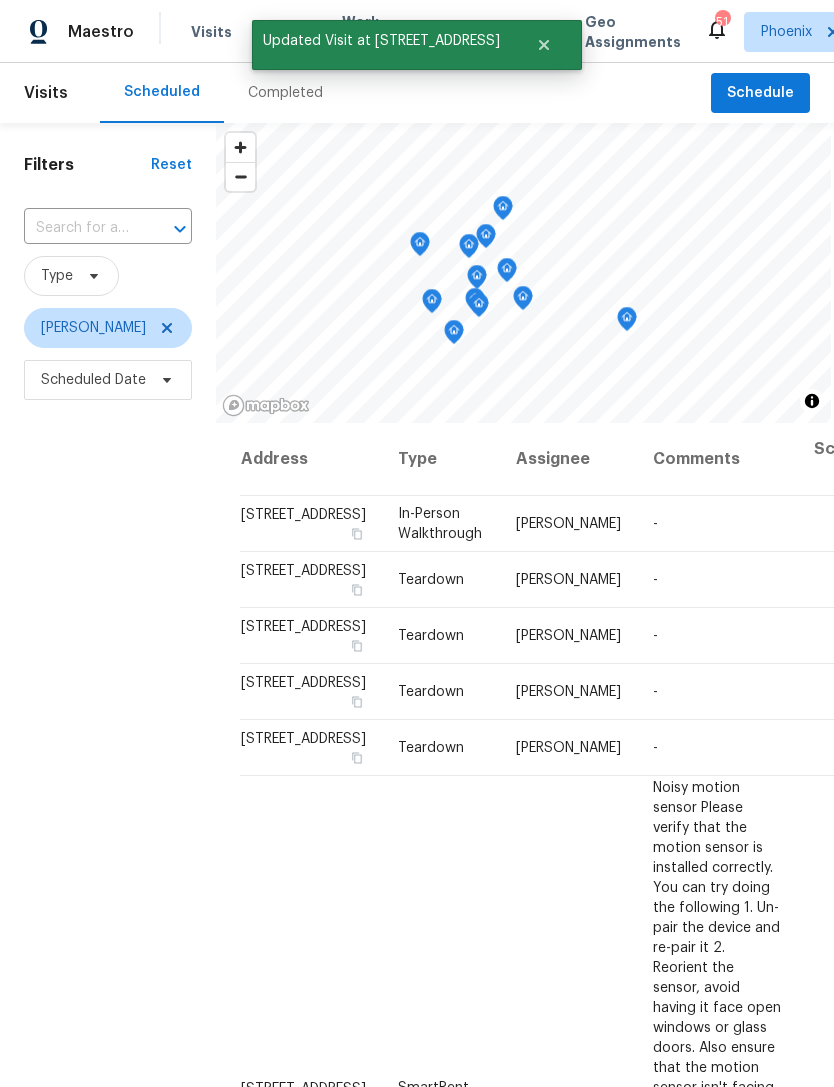 scroll, scrollTop: 0, scrollLeft: 0, axis: both 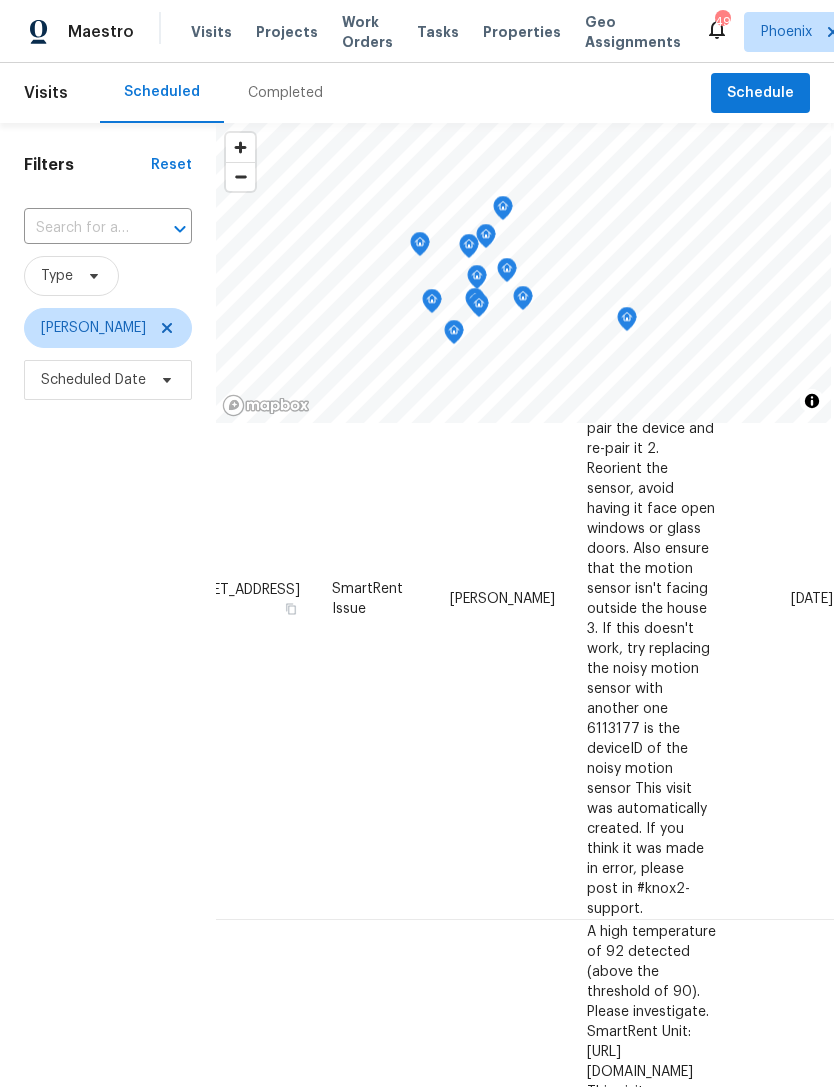 click 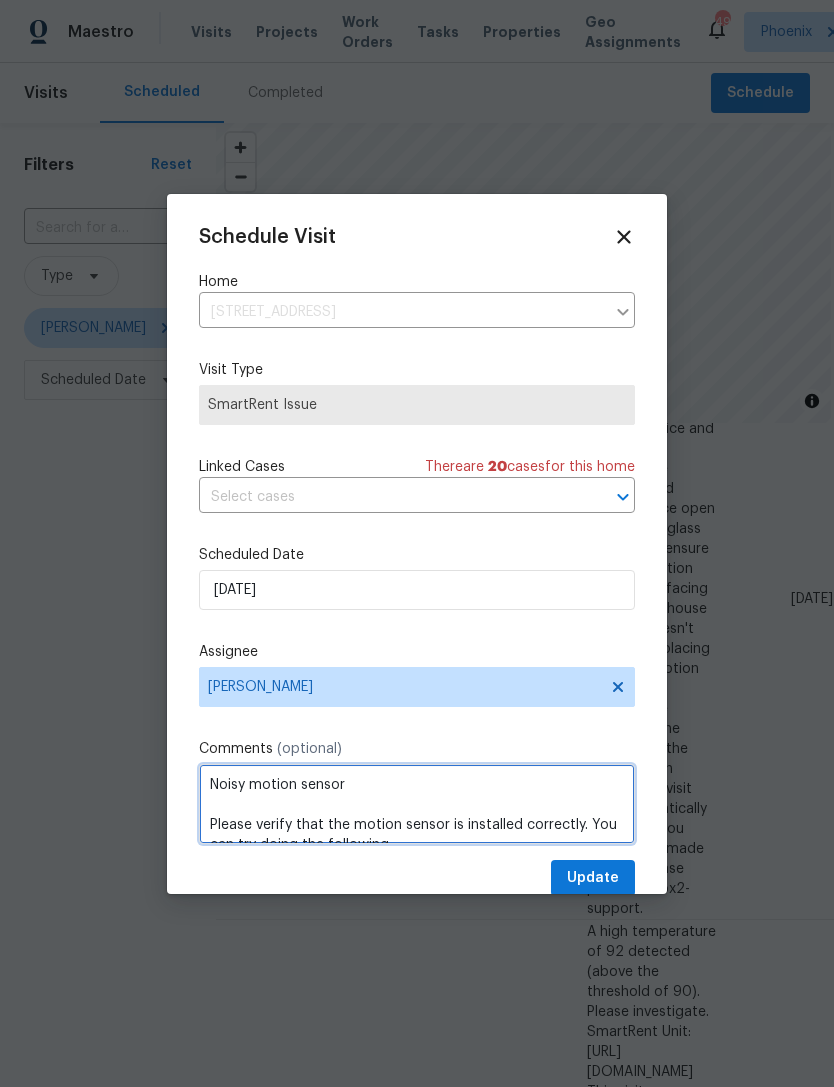 click on "Noisy motion sensor
Please verify that the motion sensor is installed correctly. You can try doing the following
1. Un-pair the device and re-pair it
2. Reorient the sensor, avoid having it face open windows or glass doors. Also ensure that the motion sensor isn't facing outside the house
3. If this doesn't work, try replacing the noisy motion sensor with another one
6113177 is the deviceID of the noisy motion sensor
This visit was automatically created. If you think it was made in error, please post in #knox2-support." at bounding box center (417, 804) 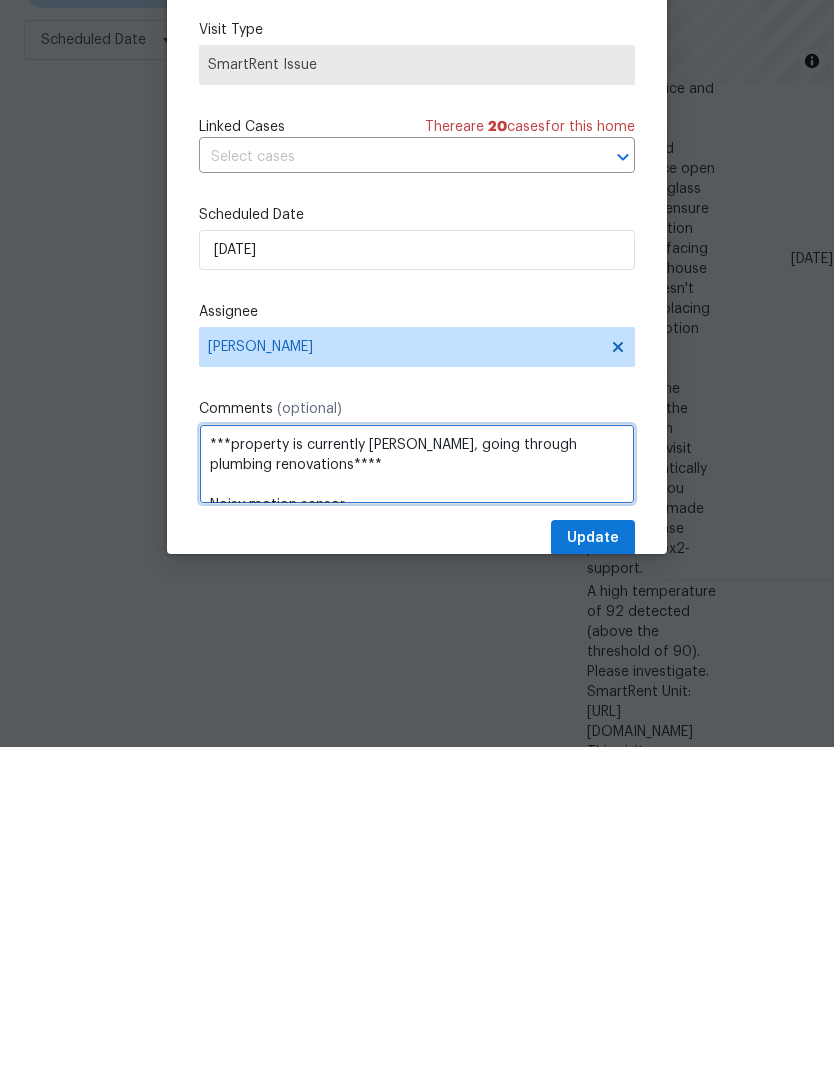 scroll, scrollTop: 10, scrollLeft: 0, axis: vertical 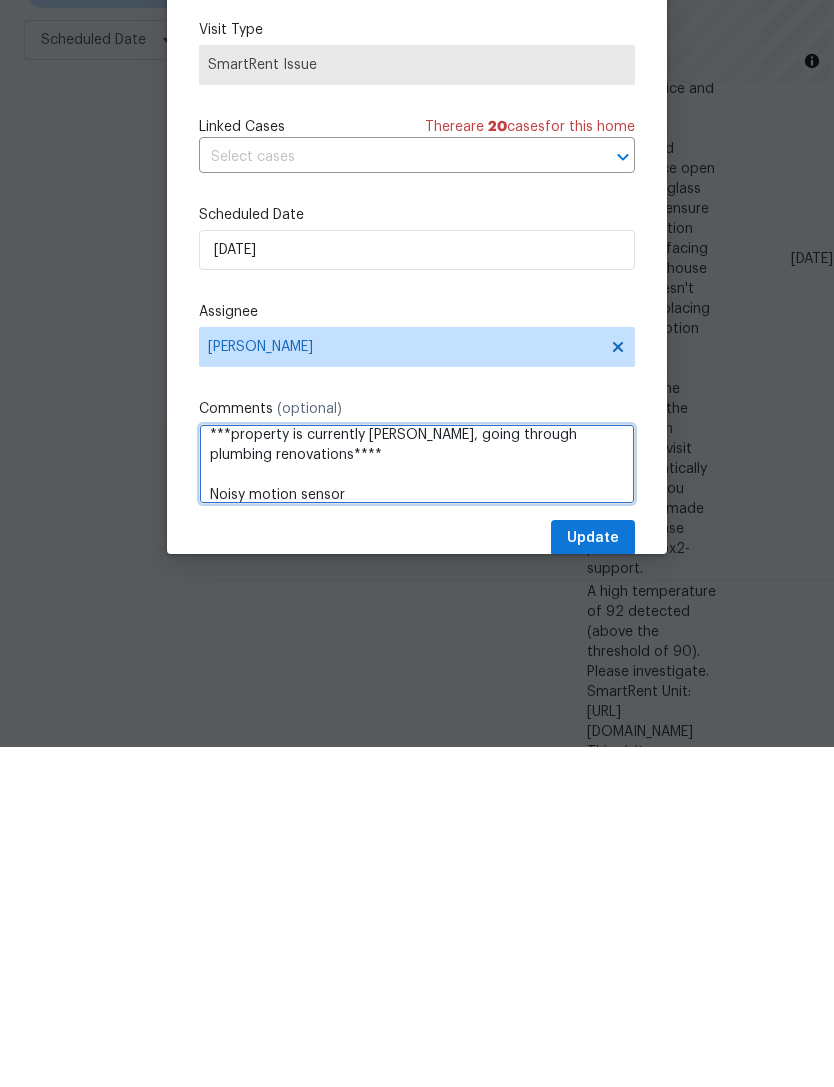 click on "***property is currently TOM, going through plumbing renovations****
Noisy motion sensor
Please verify that the motion sensor is installed correctly. You can try doing the following
1. Un-pair the device and re-pair it
2. Reorient the sensor, avoid having it face open windows or glass doors. Also ensure that the motion sensor isn't facing outside the house
3. If this doesn't work, try replacing the noisy motion sensor with another one
6113177 is the deviceID of the noisy motion sensor
This visit was automatically created. If you think it was made in error, please post in #knox2-support." at bounding box center [417, 804] 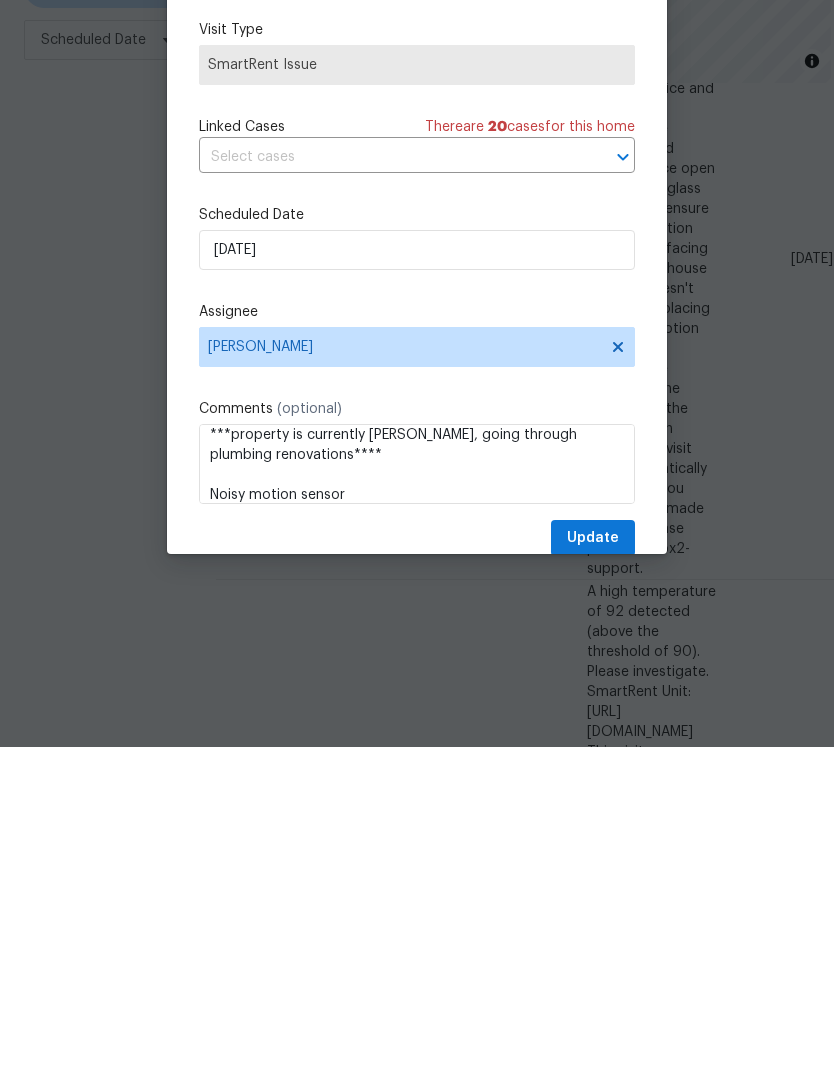 click on "Assignee" at bounding box center [417, 652] 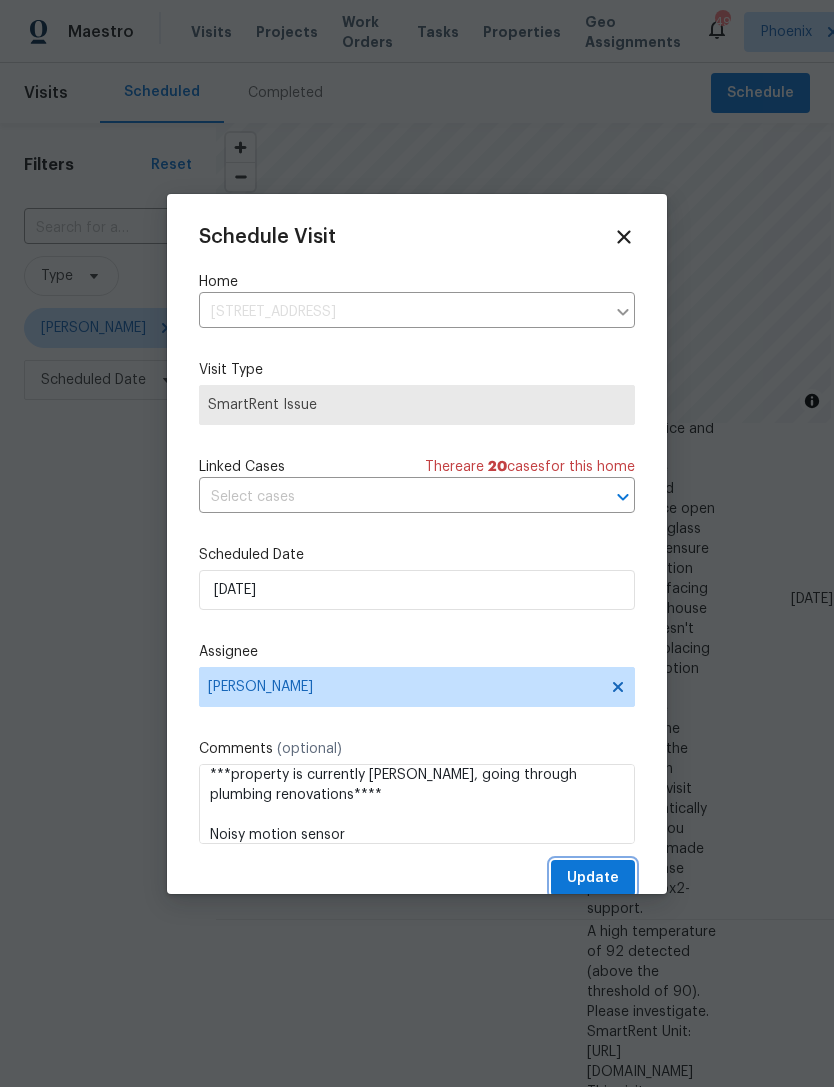 click on "Update" at bounding box center (593, 878) 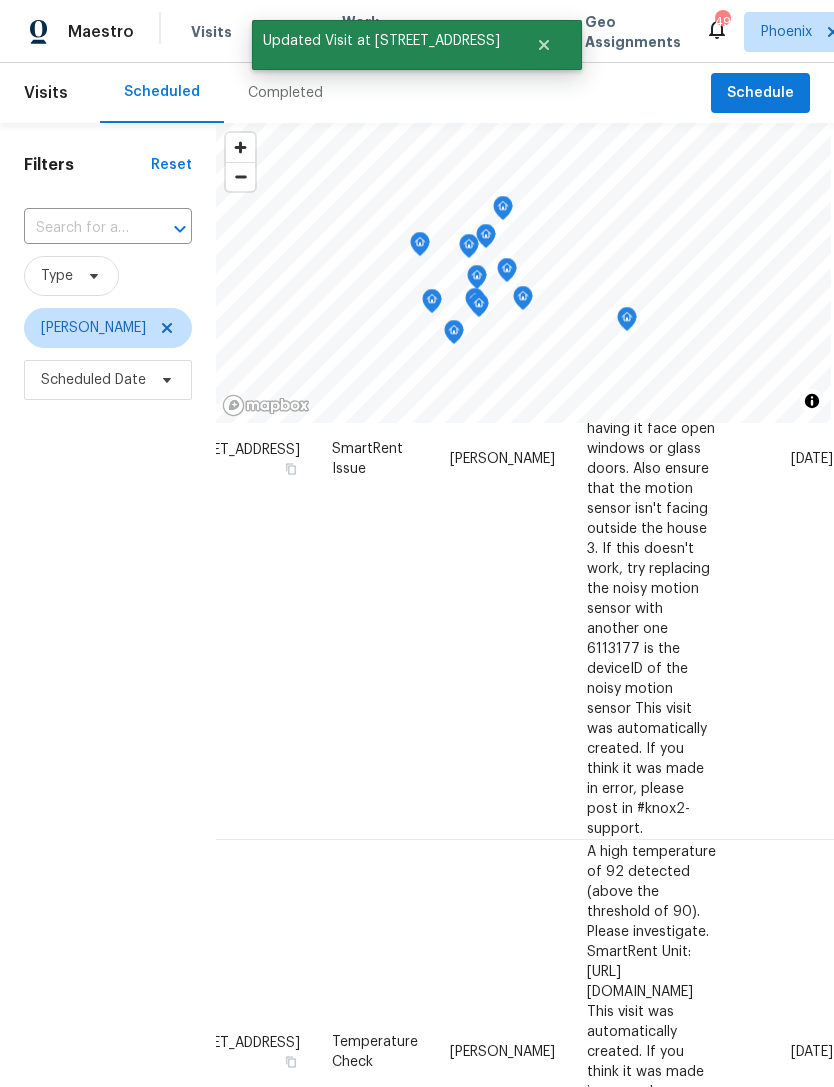 scroll, scrollTop: 698, scrollLeft: 168, axis: both 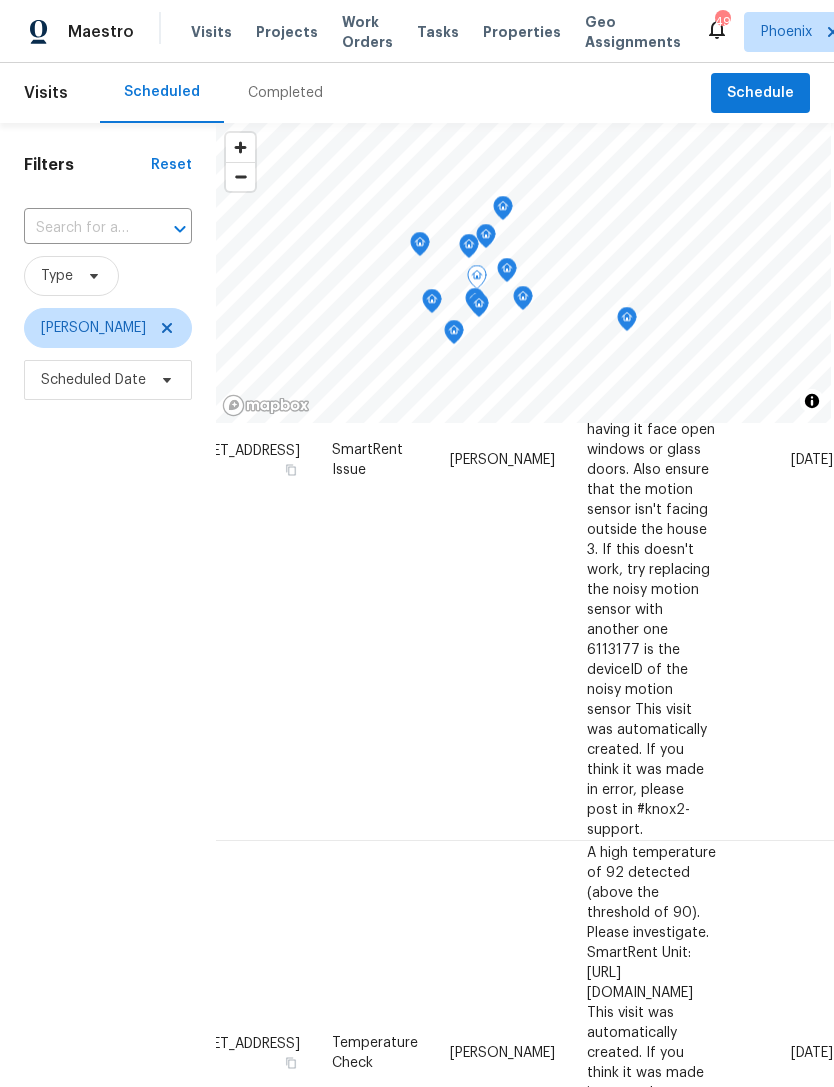 click 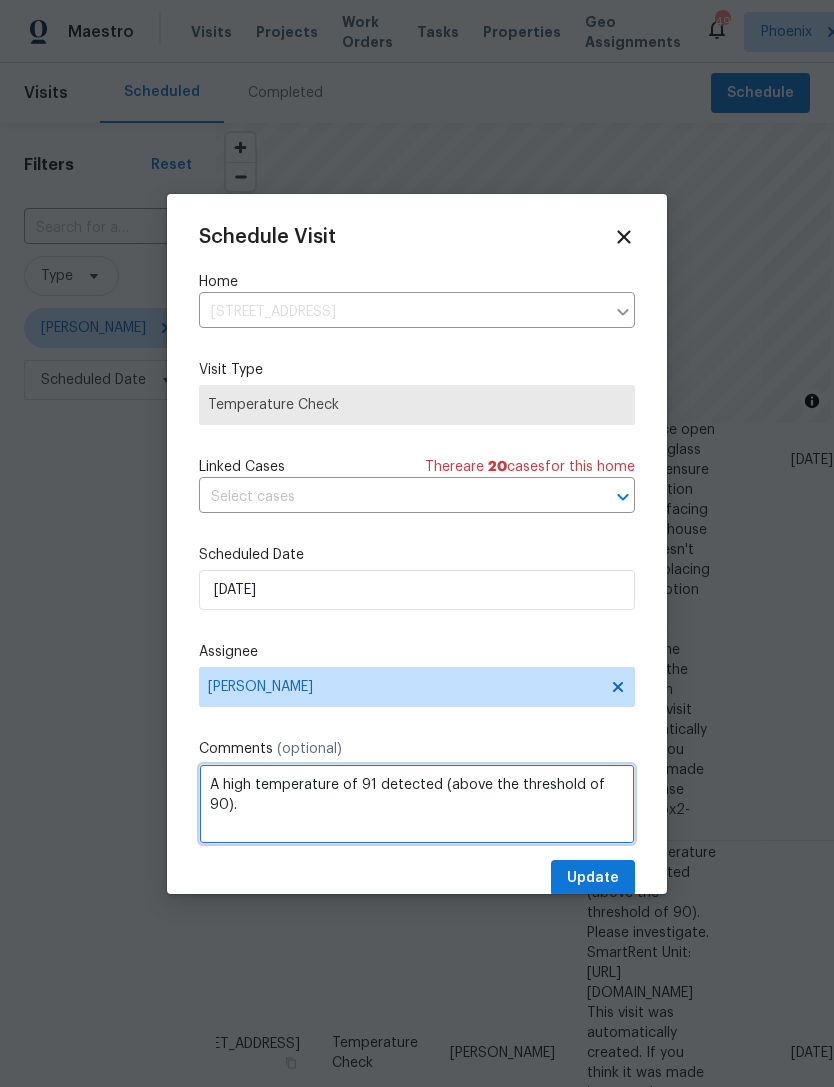 click on "A high temperature of 91 detected (above the threshold of 90).
Please investigate.
SmartRent Unit: https://control.smartrent.com/manager/units/5933662/overview
This visit was automatically created. If you think it was made in error, please post in #knox2-support.
Updated/additional issue(s):
A high temperature of 92 detected (above the threshold of 90).
Updated/additional issue(s):
A high temperature of 93 detected (above the threshold of 90).
Updated/additional issue(s):
A high temperature of 94 detected (above the threshold of 90)." at bounding box center [417, 804] 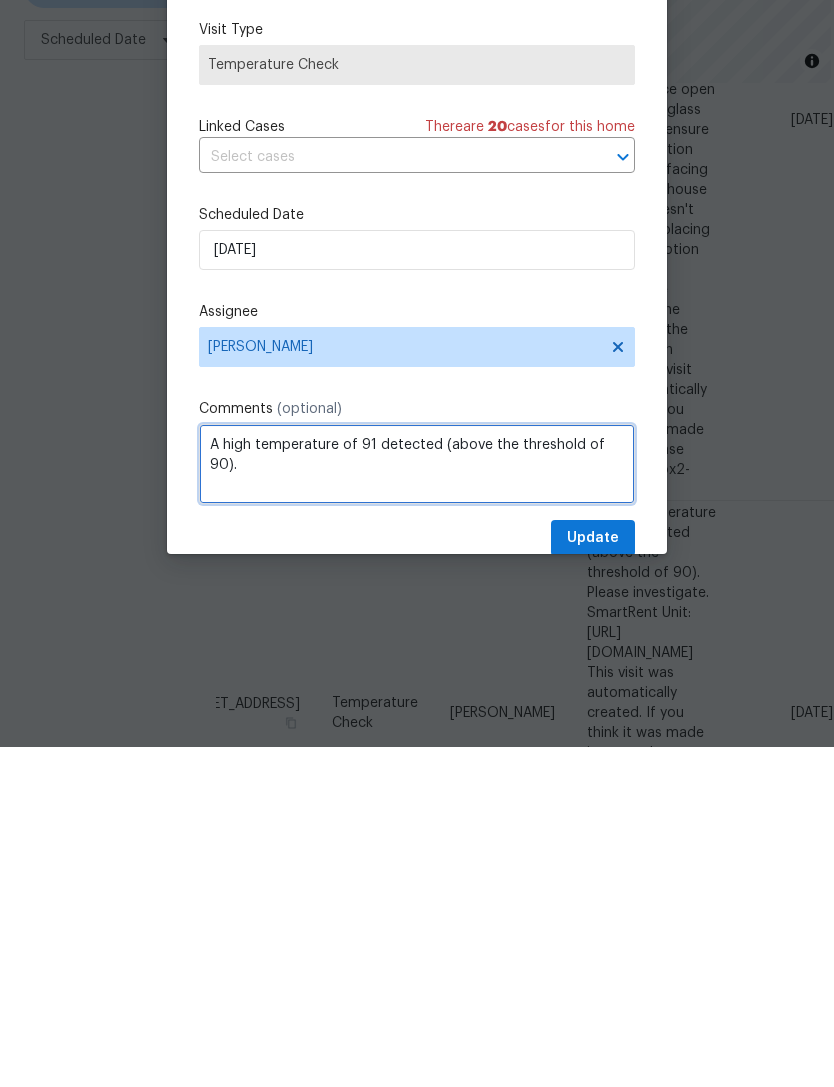 click on "A high temperature of 91 detected (above the threshold of 90).
Please investigate.
SmartRent Unit: https://control.smartrent.com/manager/units/5933662/overview
This visit was automatically created. If you think it was made in error, please post in #knox2-support.
Updated/additional issue(s):
A high temperature of 92 detected (above the threshold of 90).
Updated/additional issue(s):
A high temperature of 93 detected (above the threshold of 90).
Updated/additional issue(s):
A high temperature of 94 detected (above the threshold of 90)." at bounding box center [417, 804] 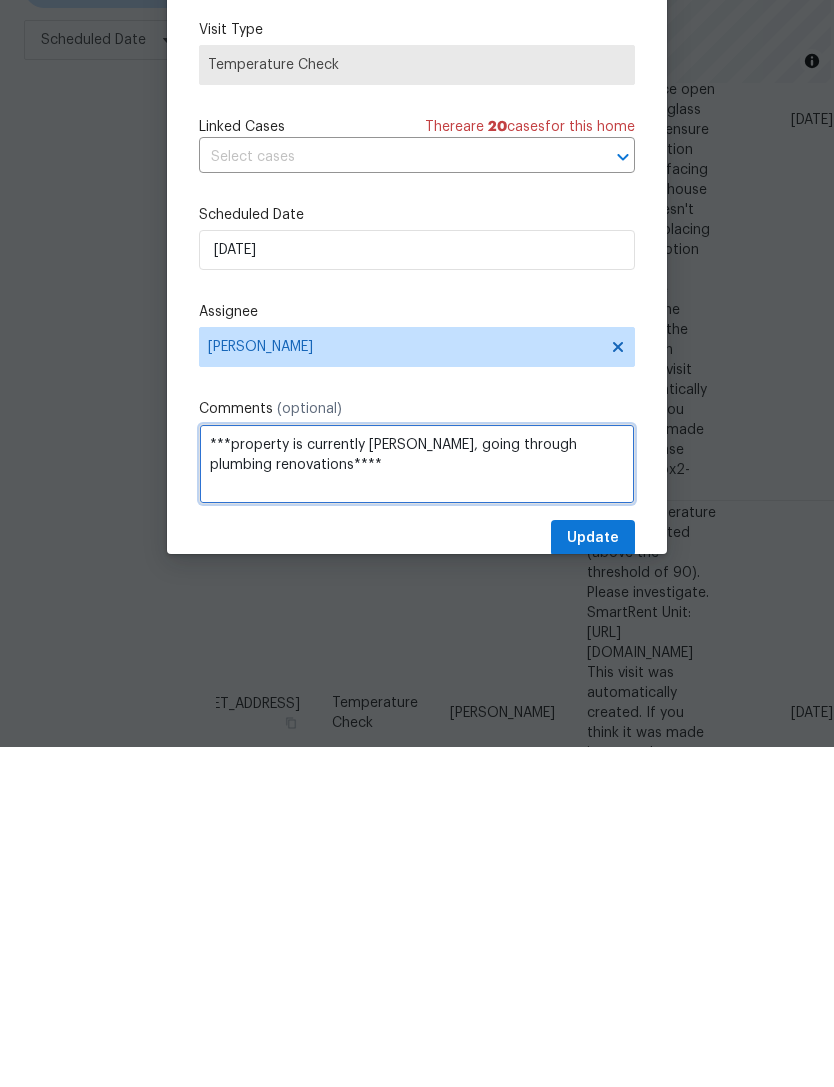 scroll, scrollTop: 10, scrollLeft: 0, axis: vertical 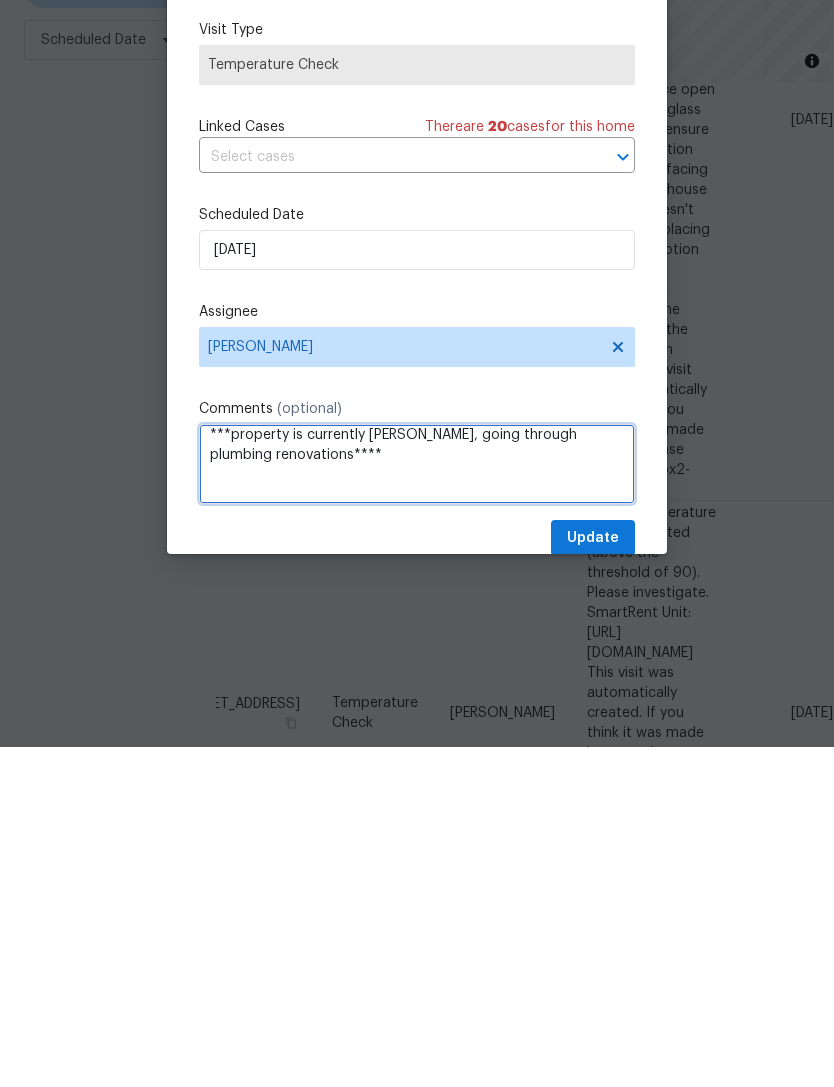 type on "***property is currently TOM, going through plumbing renovations****
A high temperature of 91 detected (above the threshold of 90).
Please investigate.
SmartRent Unit: https://control.smartrent.com/manager/units/5933662/overview
This visit was automatically created. If you think it was made in error, please post in #knox2-support.
Updated/additional issue(s):
A high temperature of 92 detected (above the threshold of 90).
Updated/additional issue(s):
A high temperature of 93 detected (above the threshold of 90).
Updated/additional issue(s):
A high temperature of 94 detected (above the threshold of 90)." 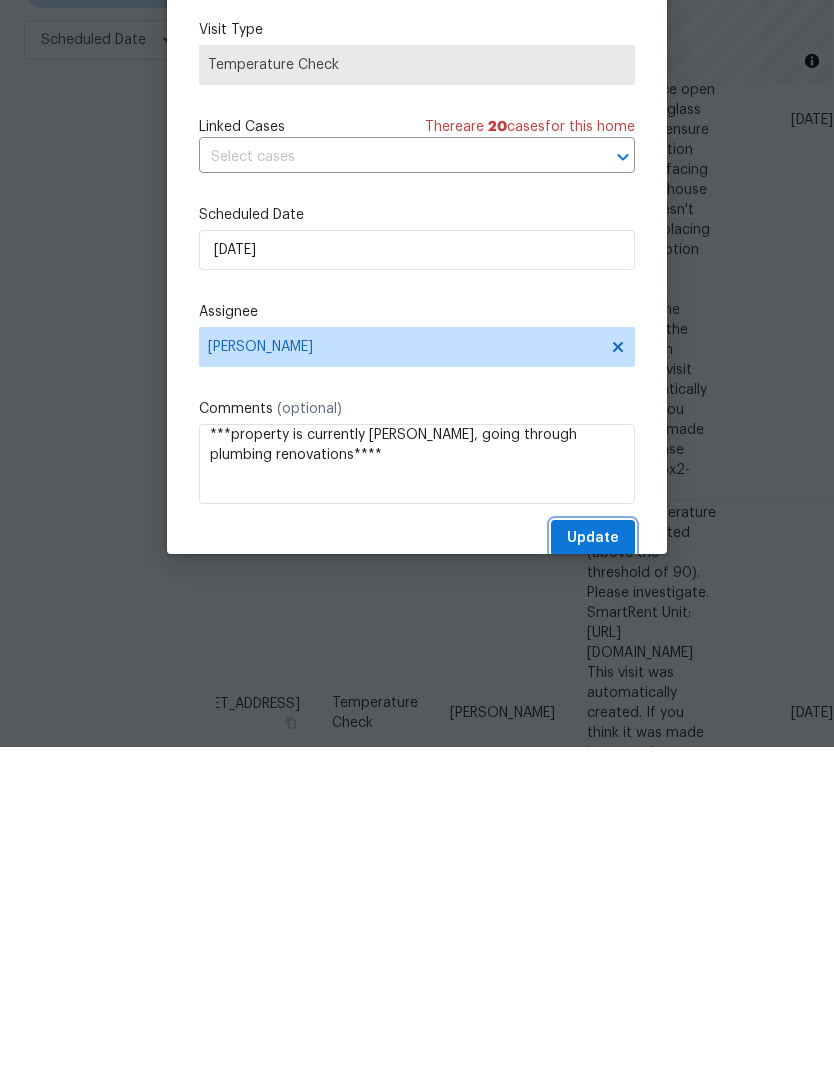 click on "Update" at bounding box center (593, 878) 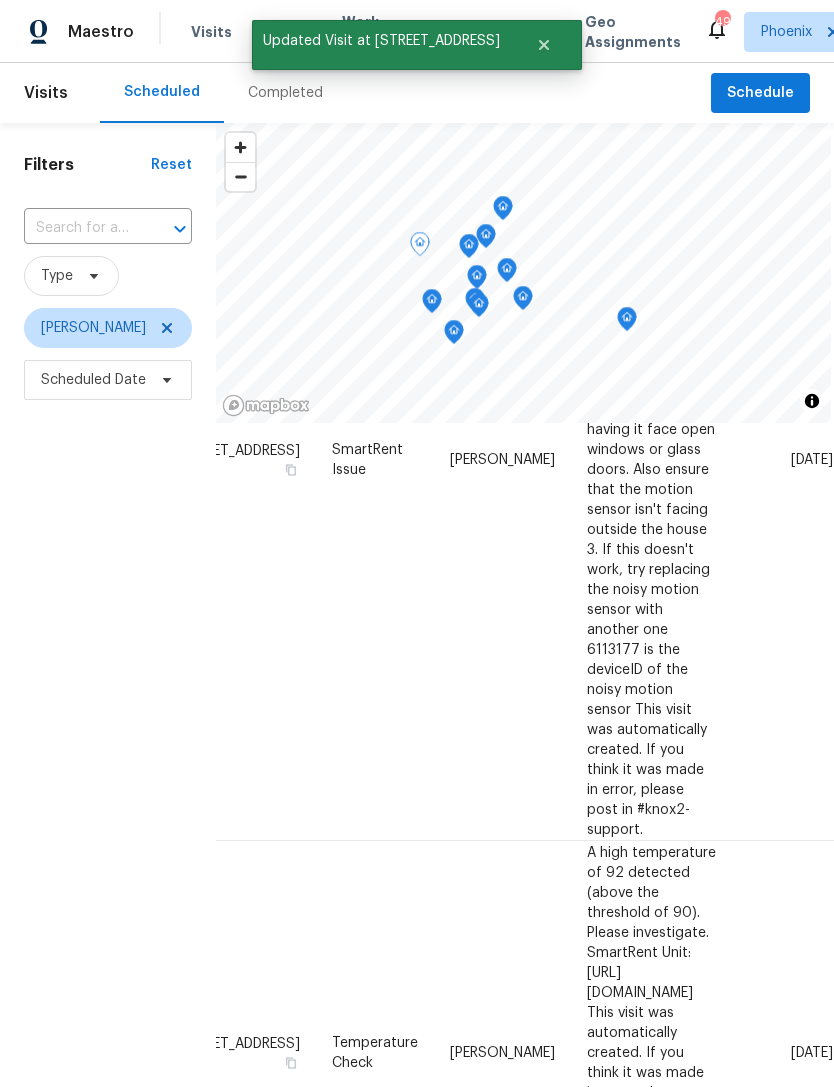 click 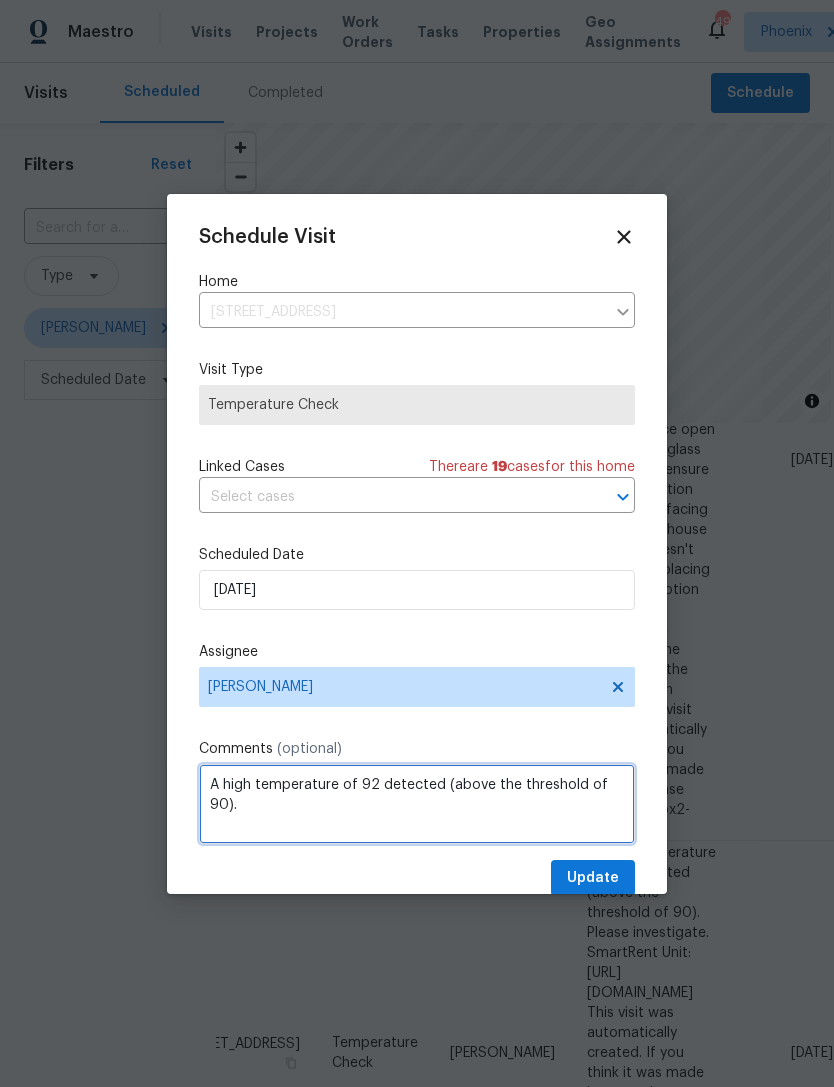 click on "A high temperature of 92 detected (above the threshold of 90).
Please investigate.
SmartRent Unit: https://control.smartrent.com/manager/units/5745561/overview
This visit was automatically created. If you think it was made in error, please post in #knox2-support.
Updated/additional issue(s):
A high temperature of 91 detected (above the threshold of 90)." at bounding box center [417, 804] 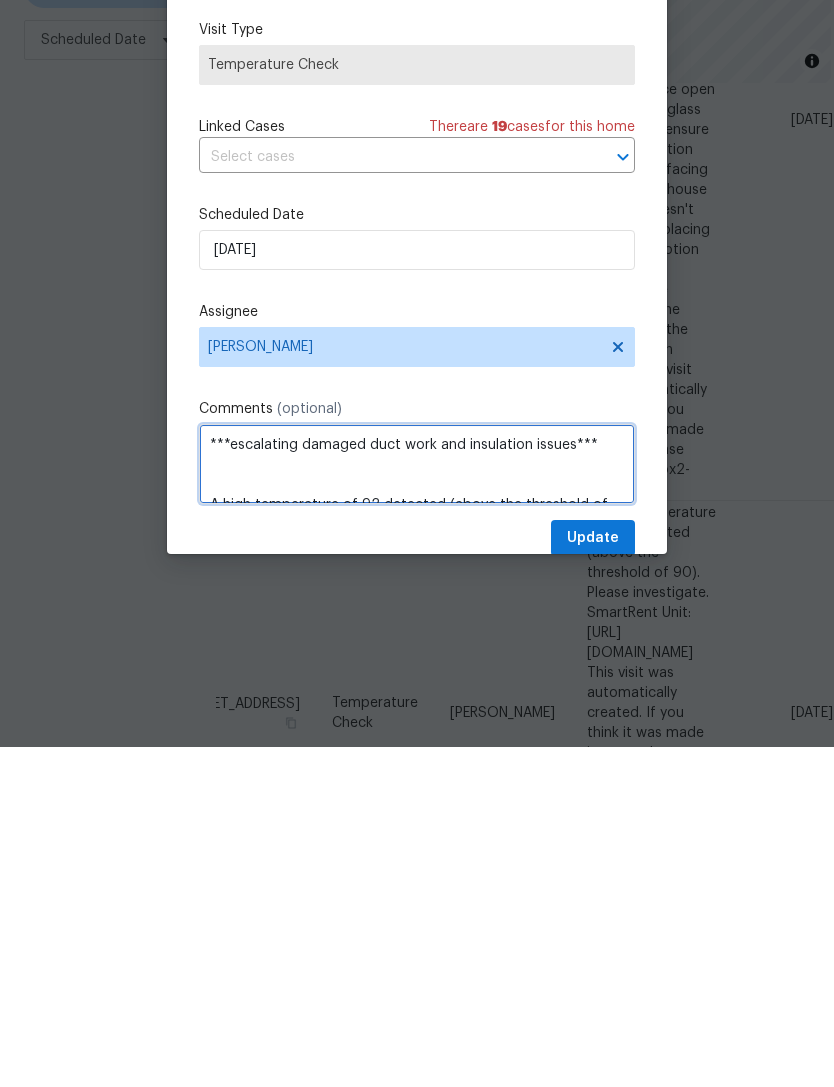 type on "***escalating damaged duct work and insulation issues***
A high temperature of 92 detected (above the threshold of 90).
Please investigate.
SmartRent Unit: https://control.smartrent.com/manager/units/5745561/overview
This visit was automatically created. If you think it was made in error, please post in #knox2-support.
Updated/additional issue(s):
A high temperature of 91 detected (above the threshold of 90)." 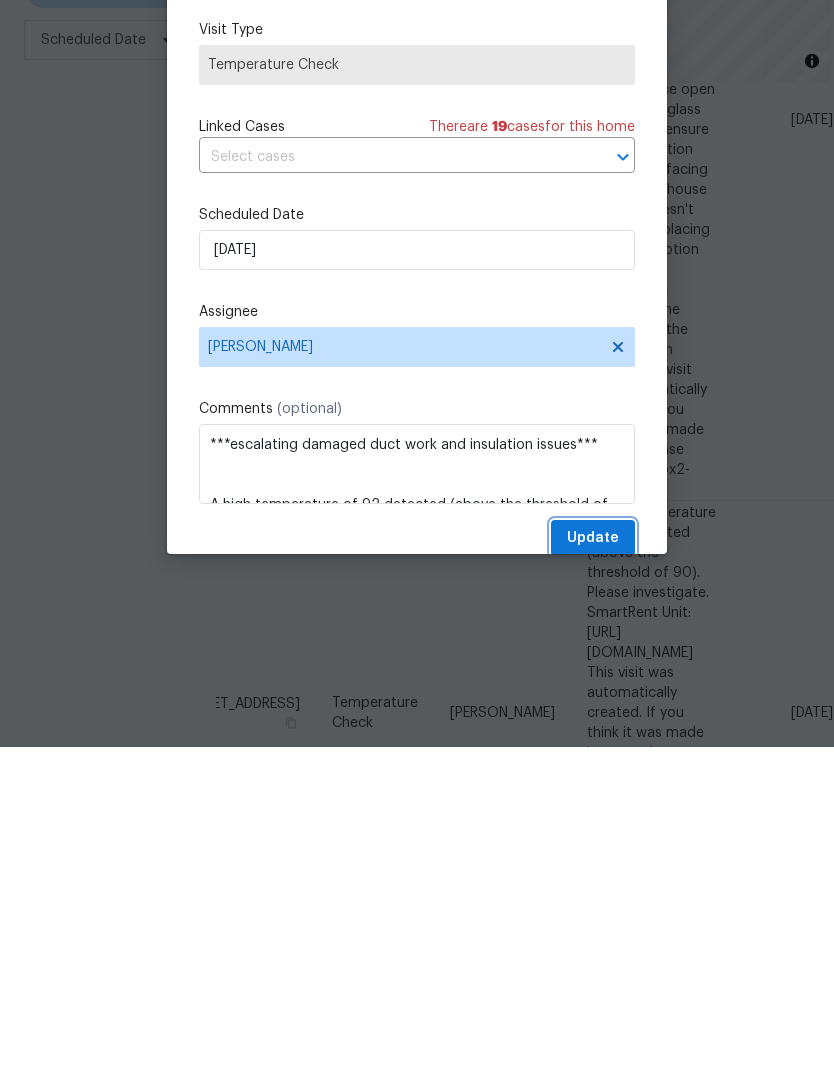 click on "Update" at bounding box center [593, 878] 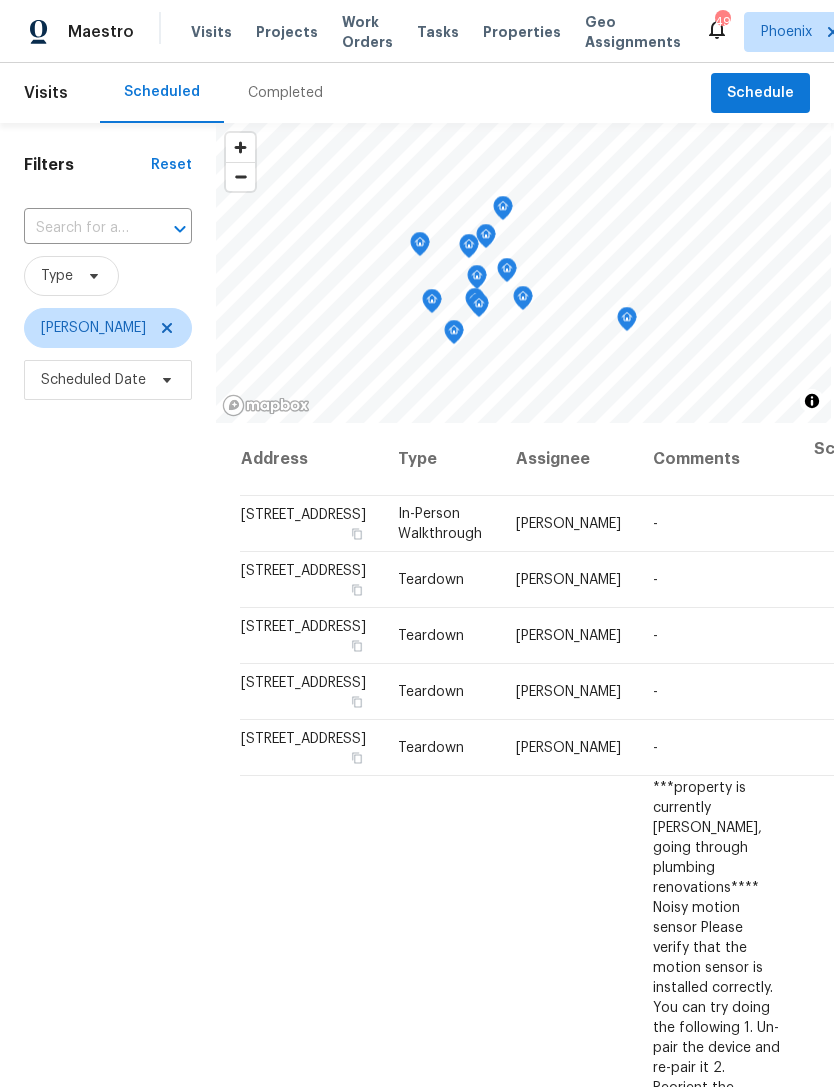 scroll, scrollTop: 0, scrollLeft: 0, axis: both 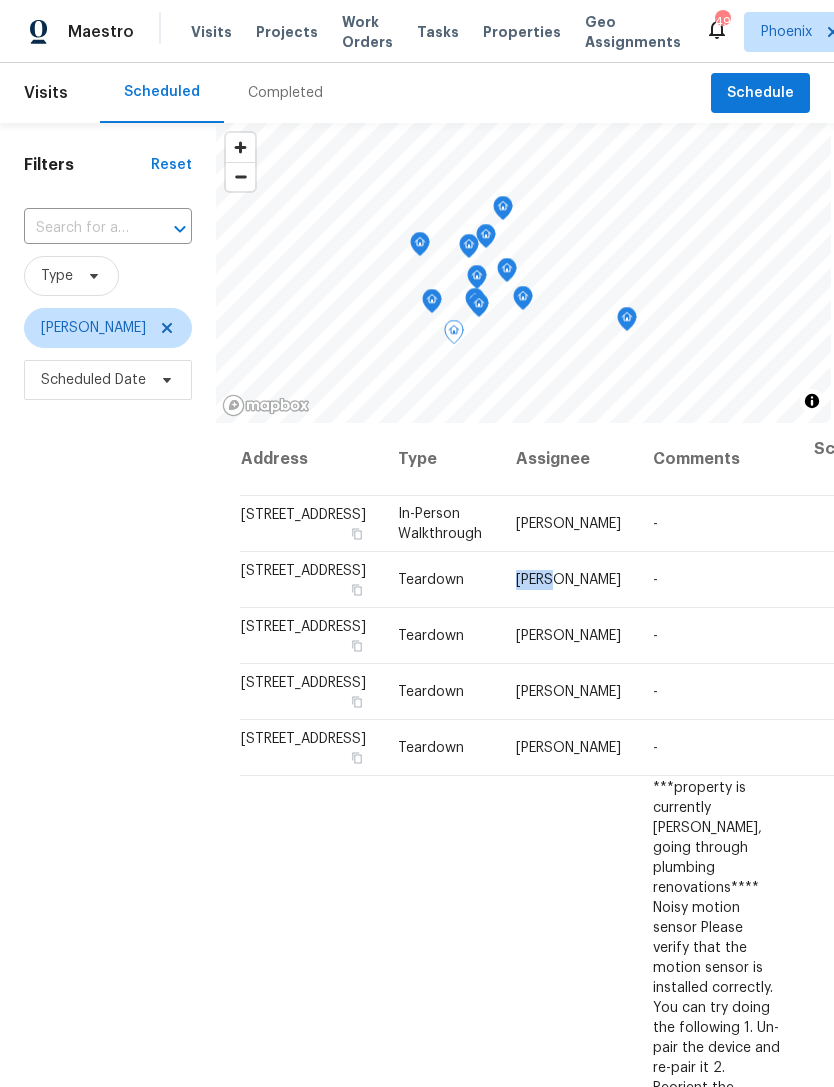 click on "[PERSON_NAME]" at bounding box center [568, 580] 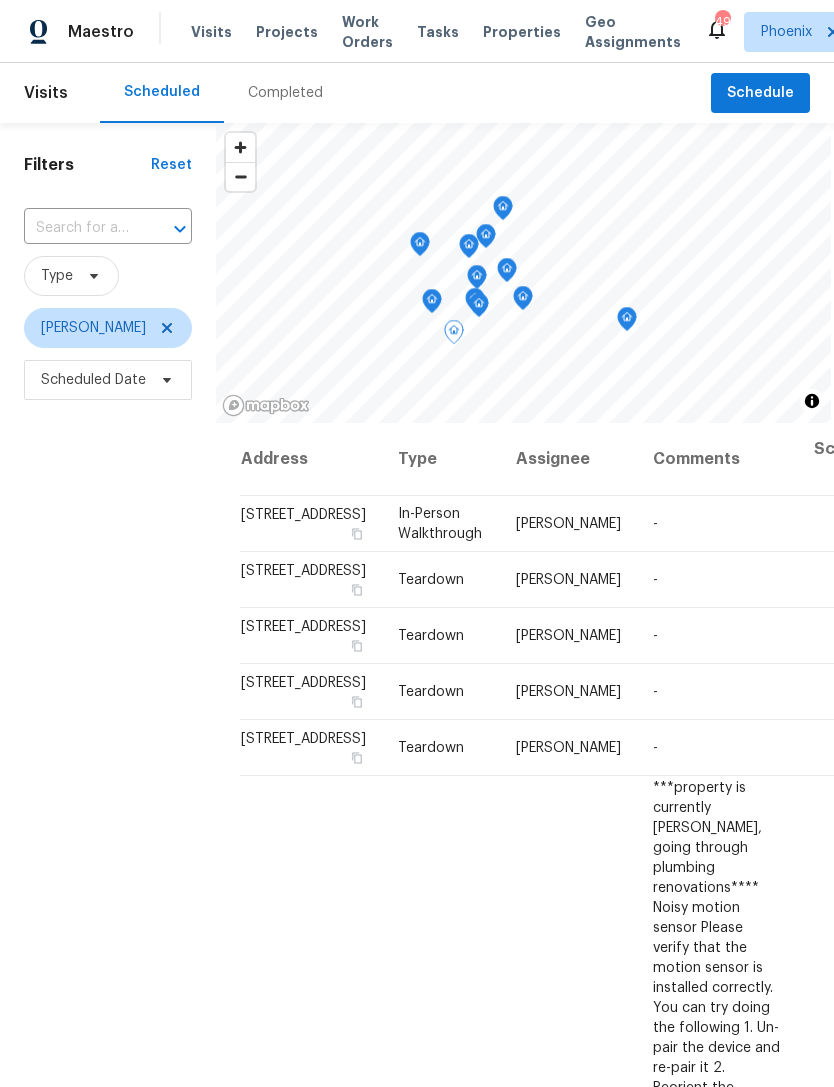 scroll, scrollTop: 0, scrollLeft: 0, axis: both 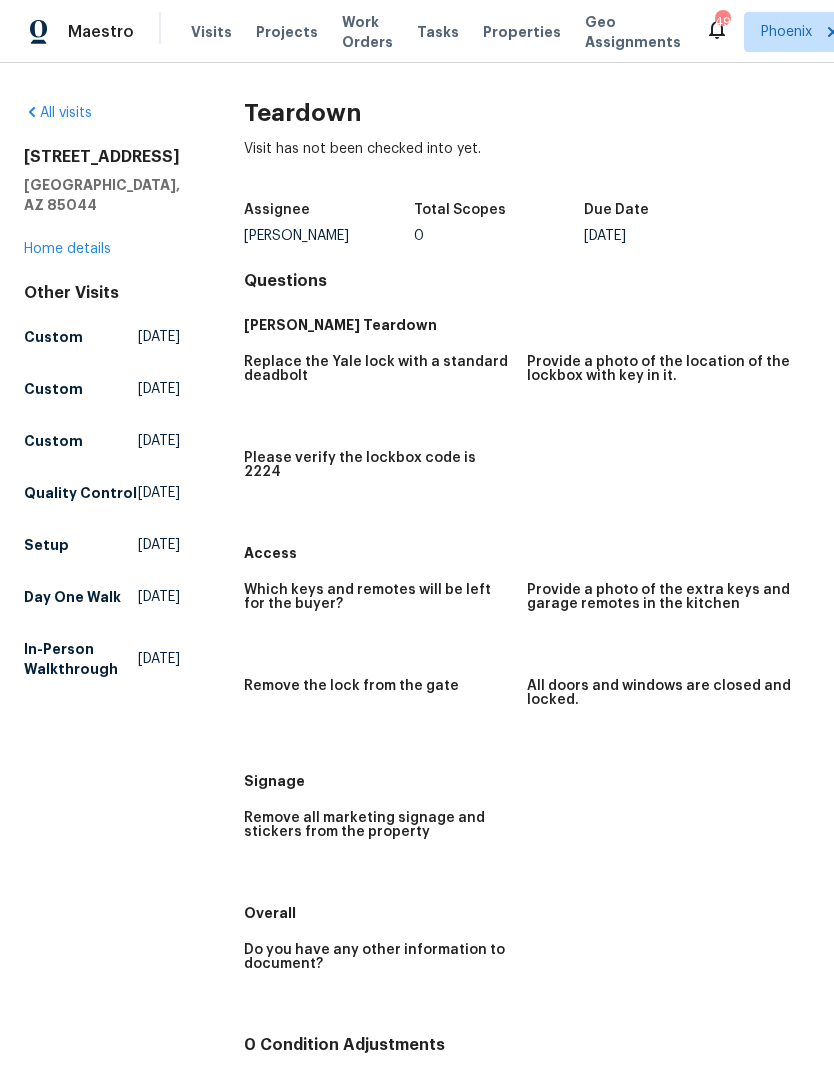 click on "Which keys and remotes will be left for the buyer? Provide a photo of the extra keys and garage remotes in the kitchen Remove the lock from the gate All doors and windows are closed and locked." at bounding box center [527, 667] 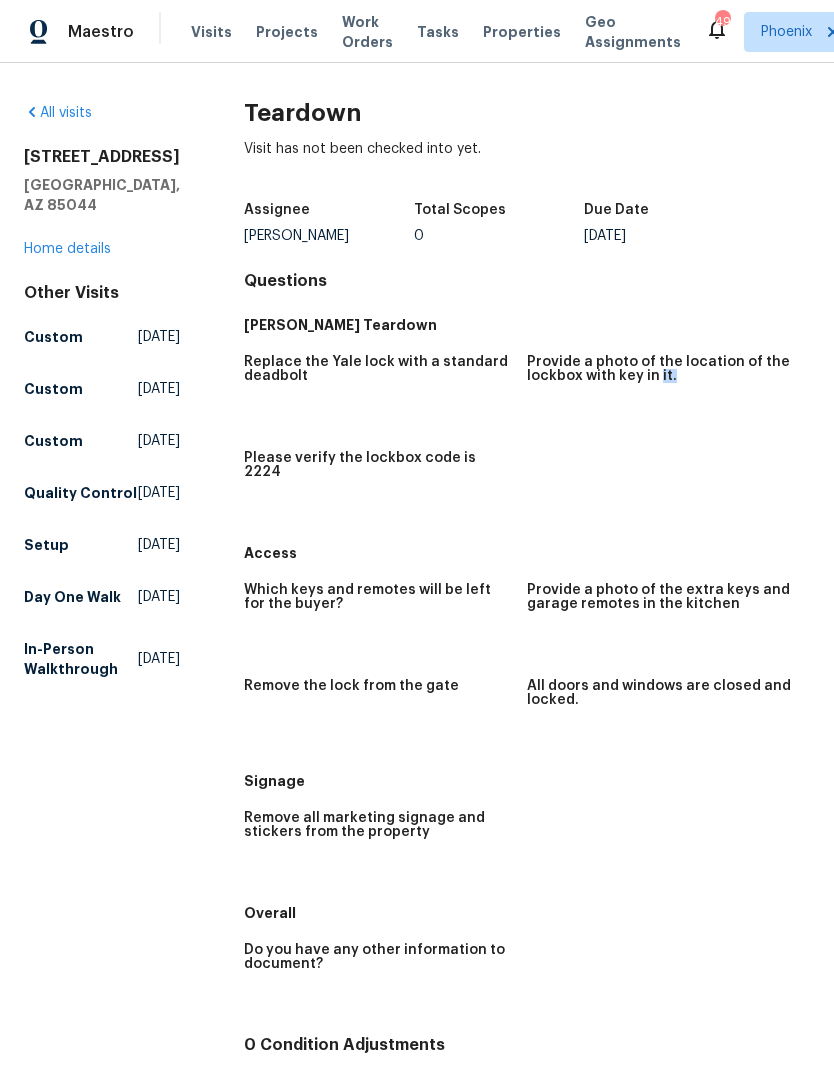 click on "Replace the Yale lock with a standard deadbolt Provide a photo of the location of the lockbox with key in it. Please verify the lockbox code is 2224" at bounding box center (527, 439) 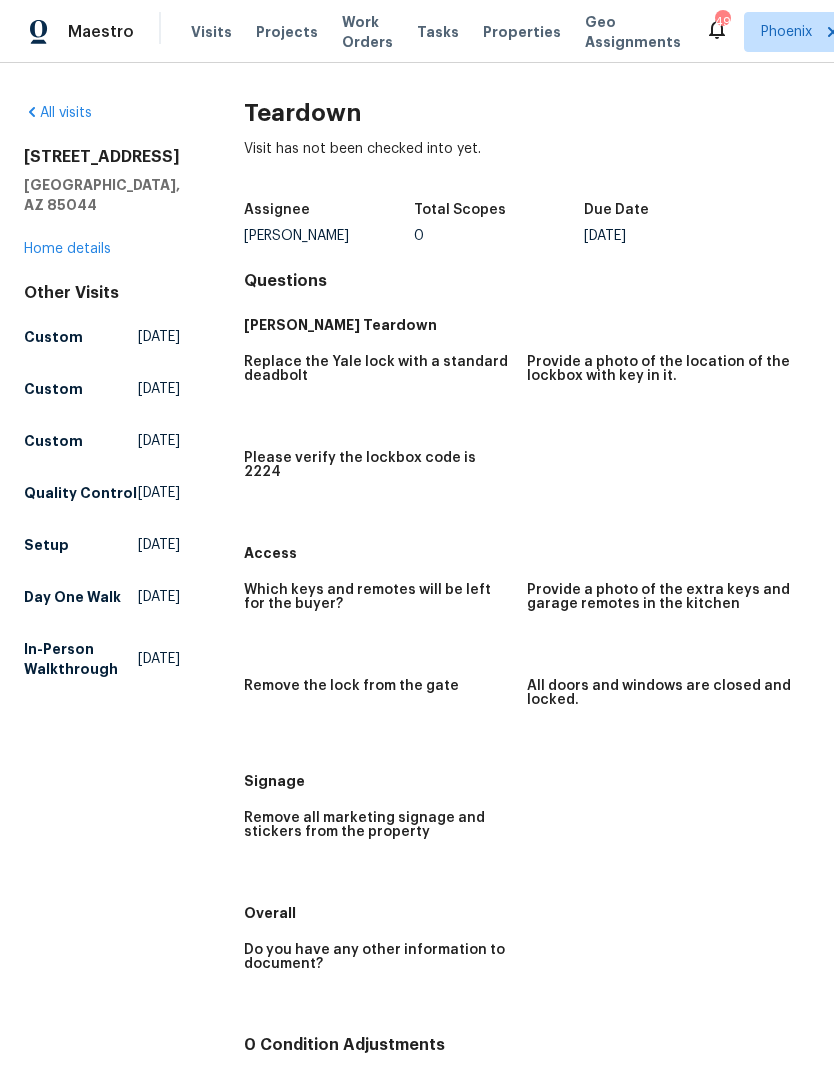 click on "Replace the Yale lock with a standard deadbolt Provide a photo of the location of the lockbox with key in it. Please verify the lockbox code is 2224" at bounding box center [527, 439] 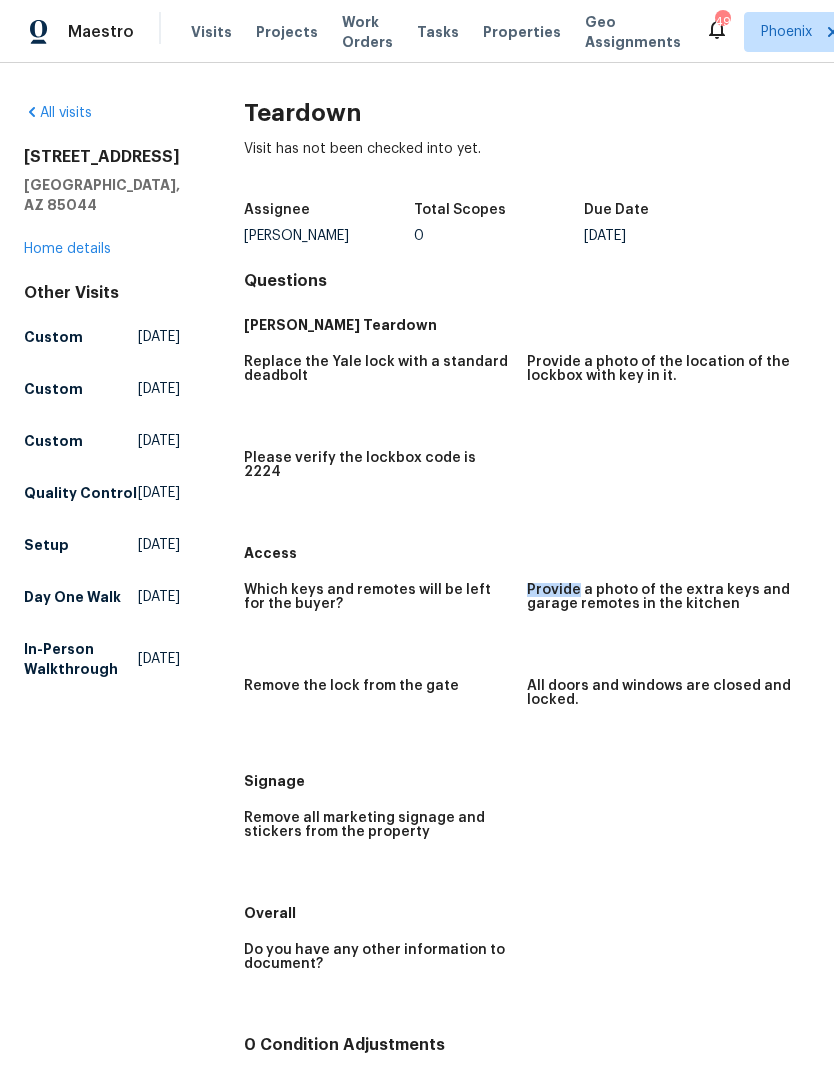 click on "Provide a photo of the extra keys and garage remotes in the kitchen" at bounding box center (660, 597) 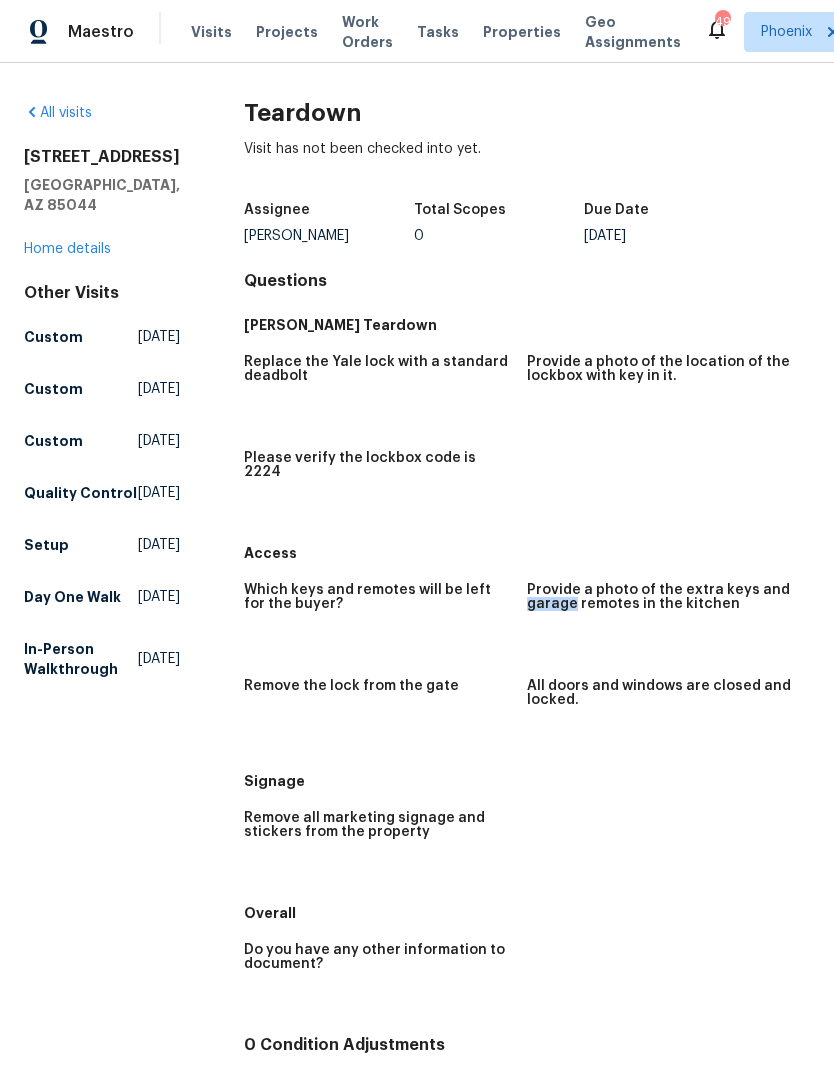 click on "Provide a photo of the extra keys and garage remotes in the kitchen" at bounding box center [660, 603] 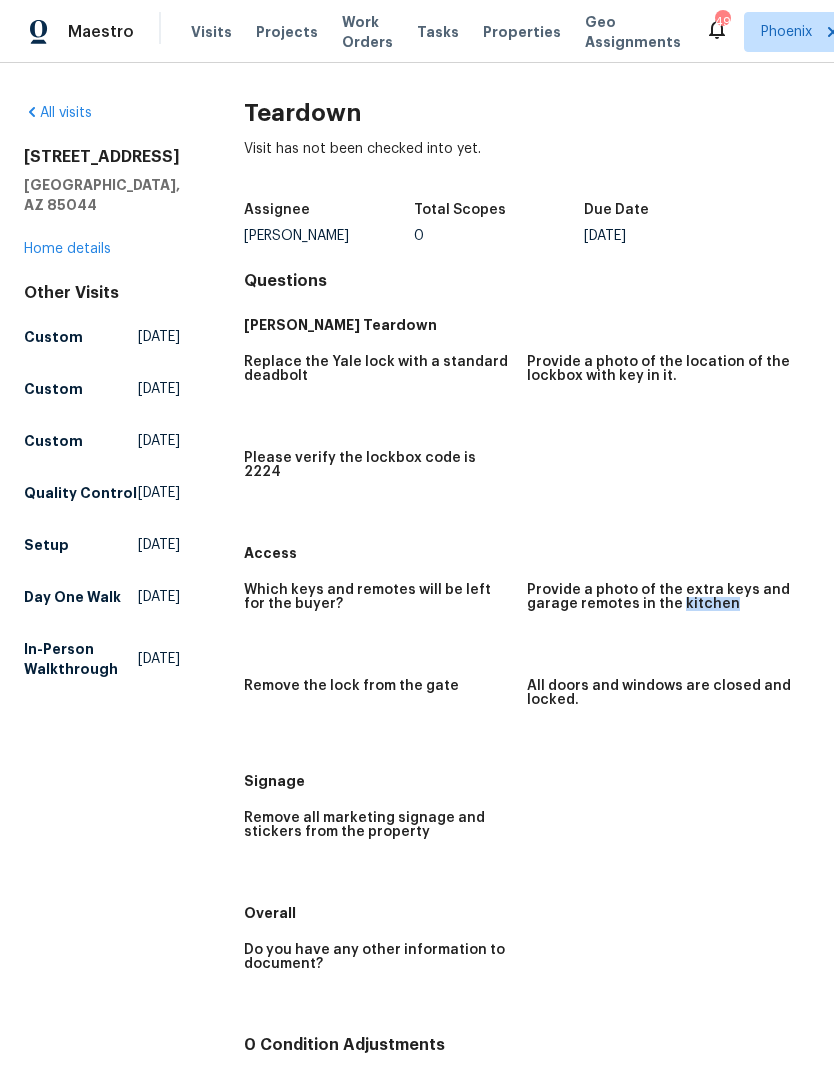 click on "Provide a photo of the extra keys and garage remotes in the kitchen" at bounding box center [660, 603] 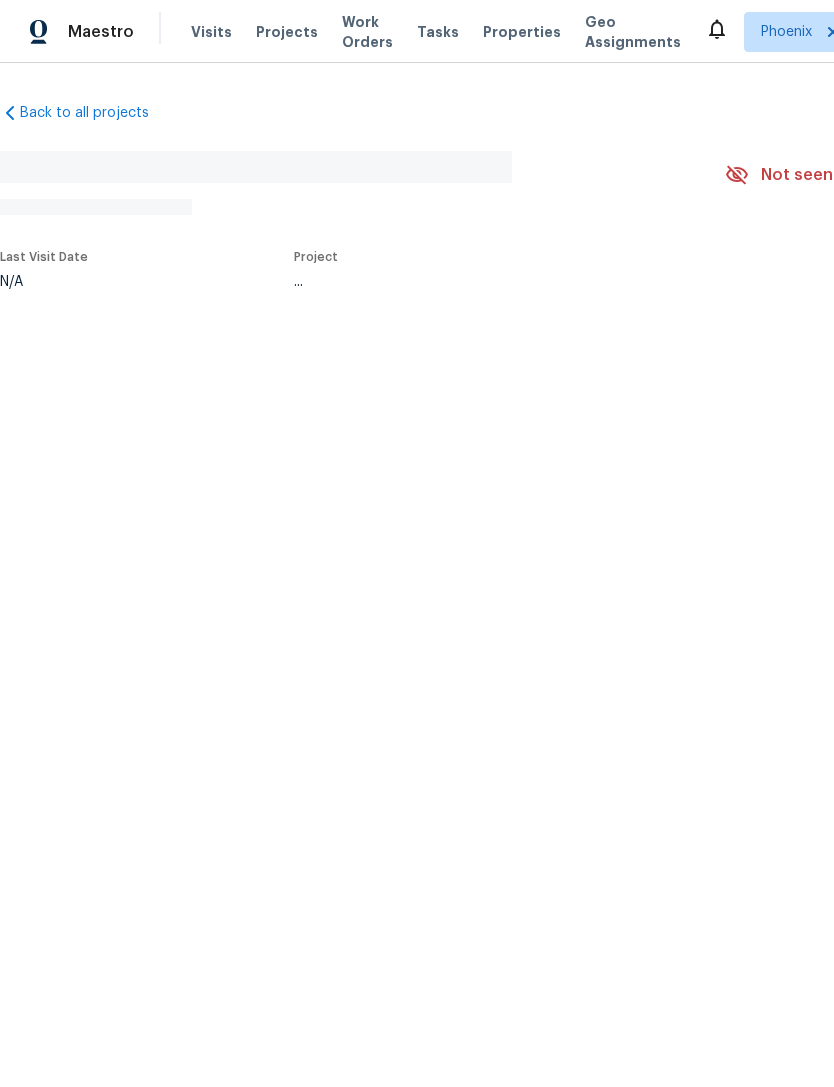 scroll, scrollTop: 0, scrollLeft: 0, axis: both 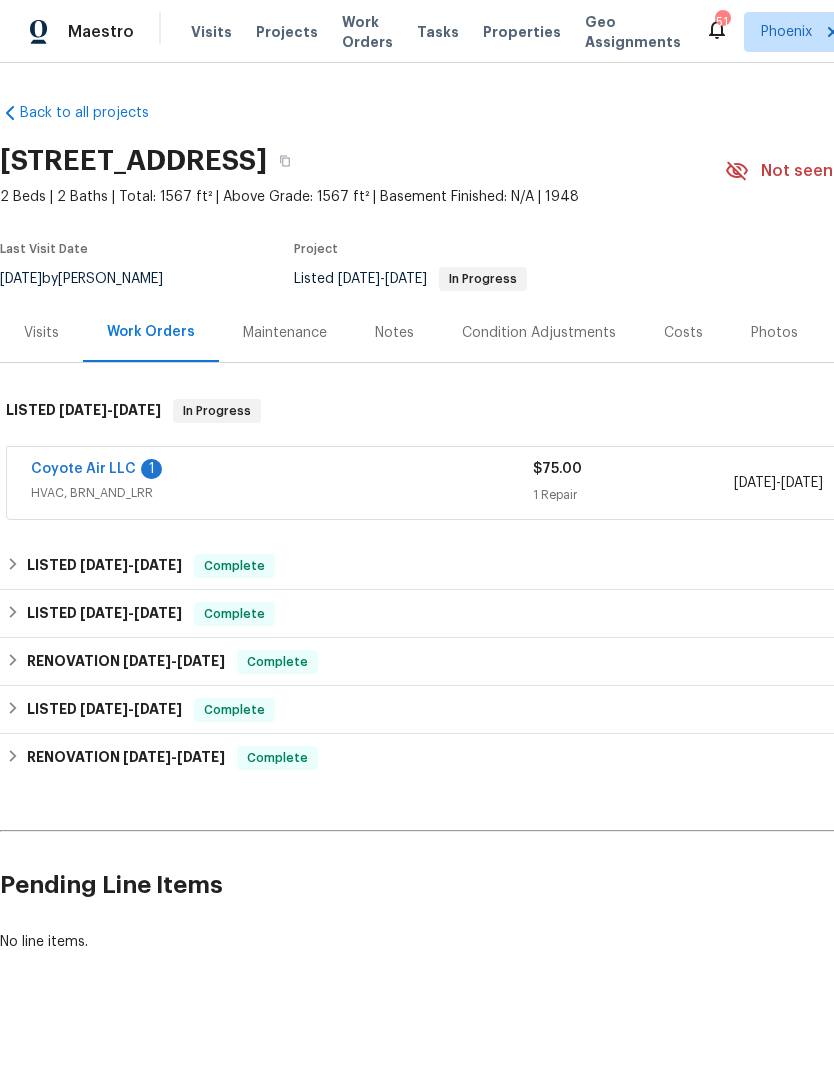 click on "Coyote Air LLC" at bounding box center (83, 469) 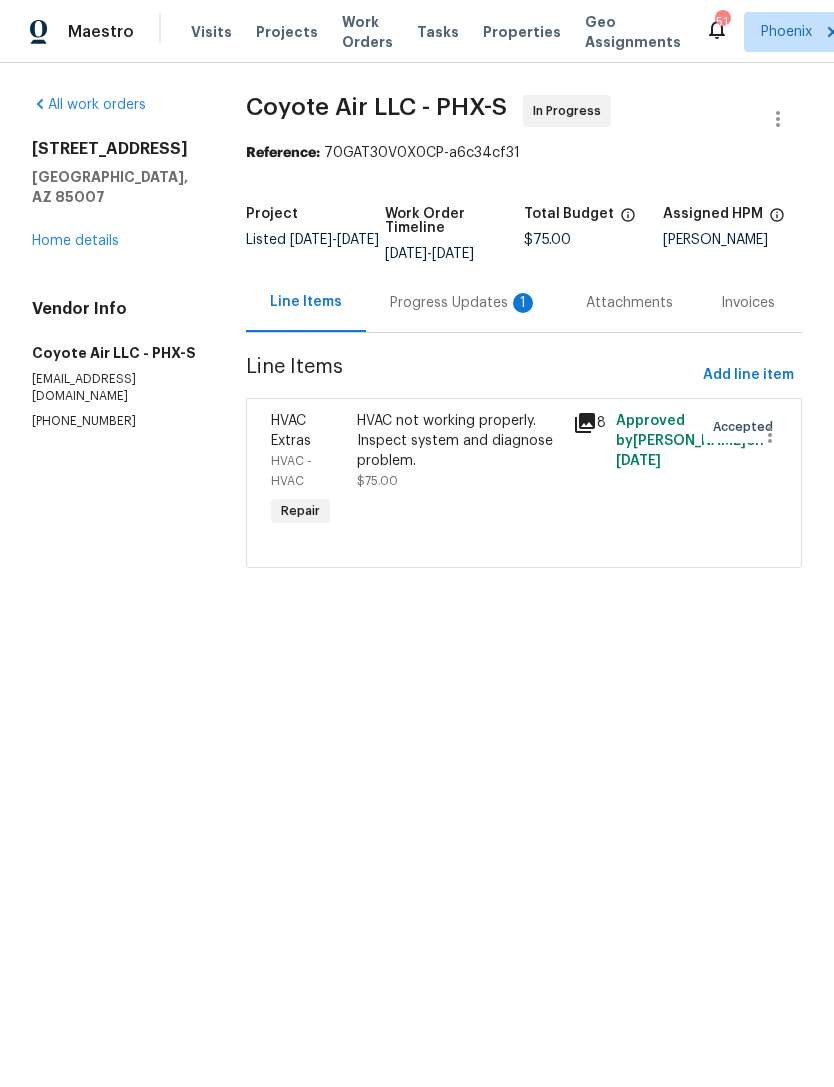 click on "Progress Updates 1" at bounding box center (464, 302) 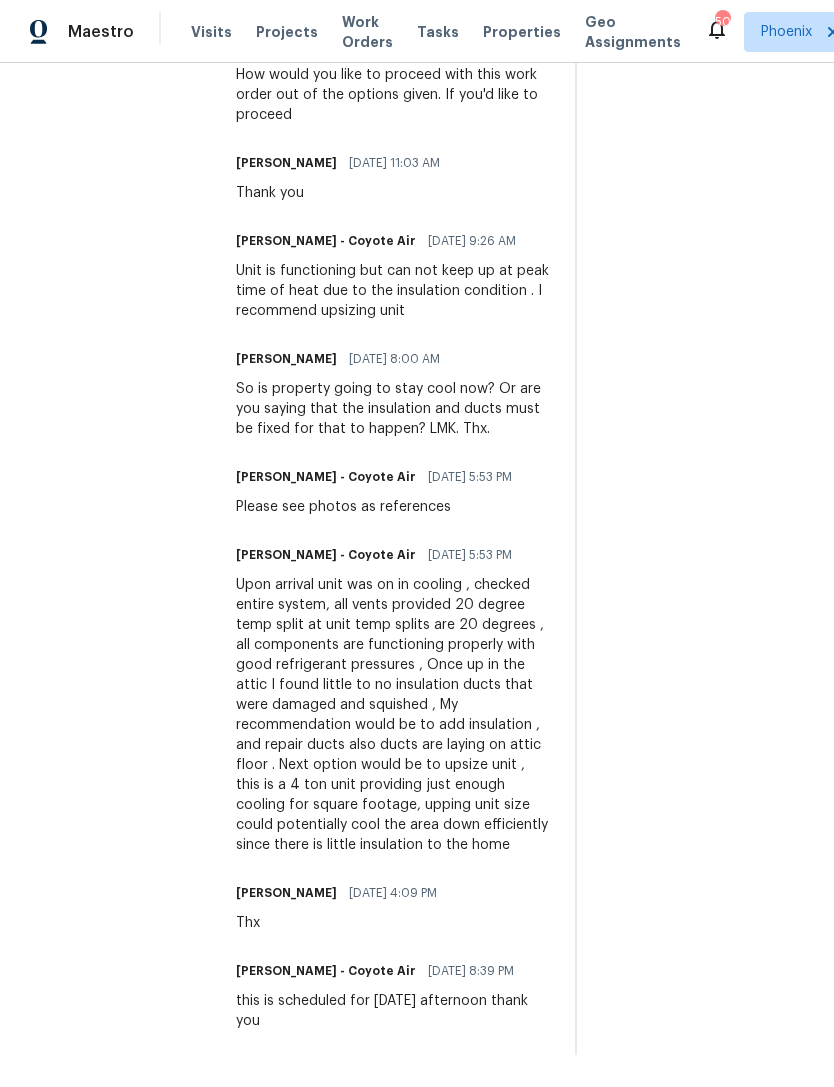 scroll, scrollTop: 1047, scrollLeft: 0, axis: vertical 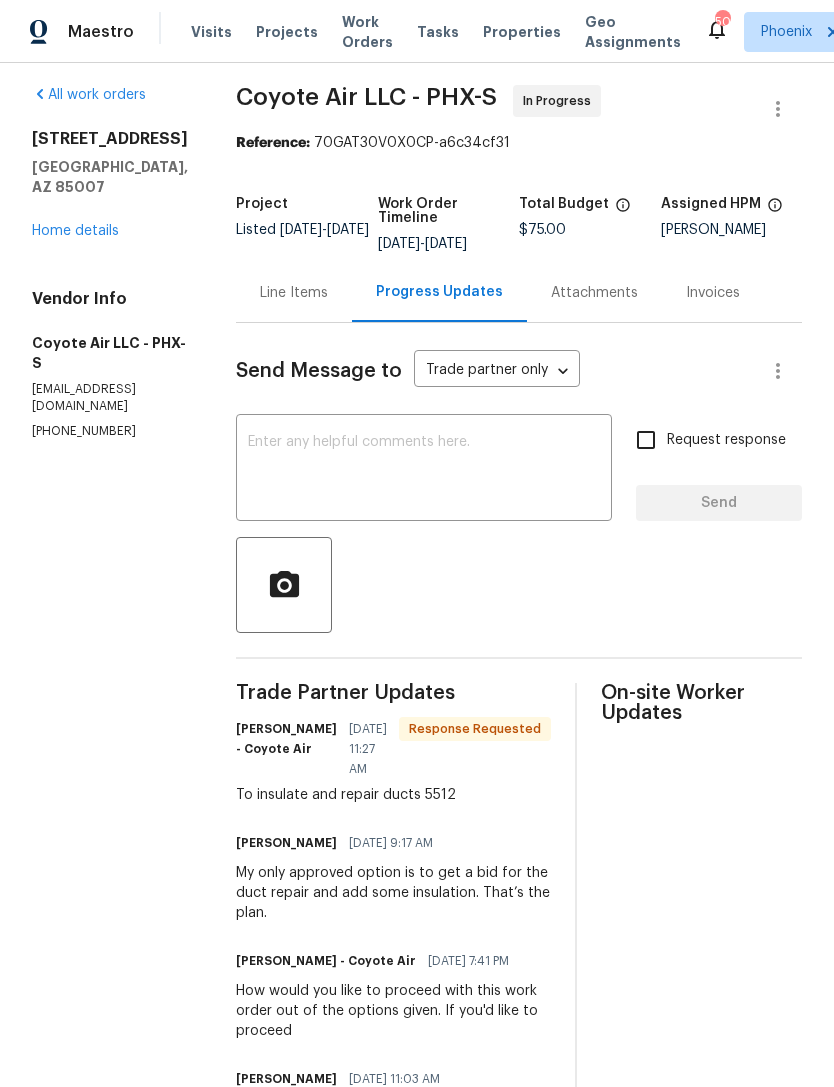 click at bounding box center (424, 470) 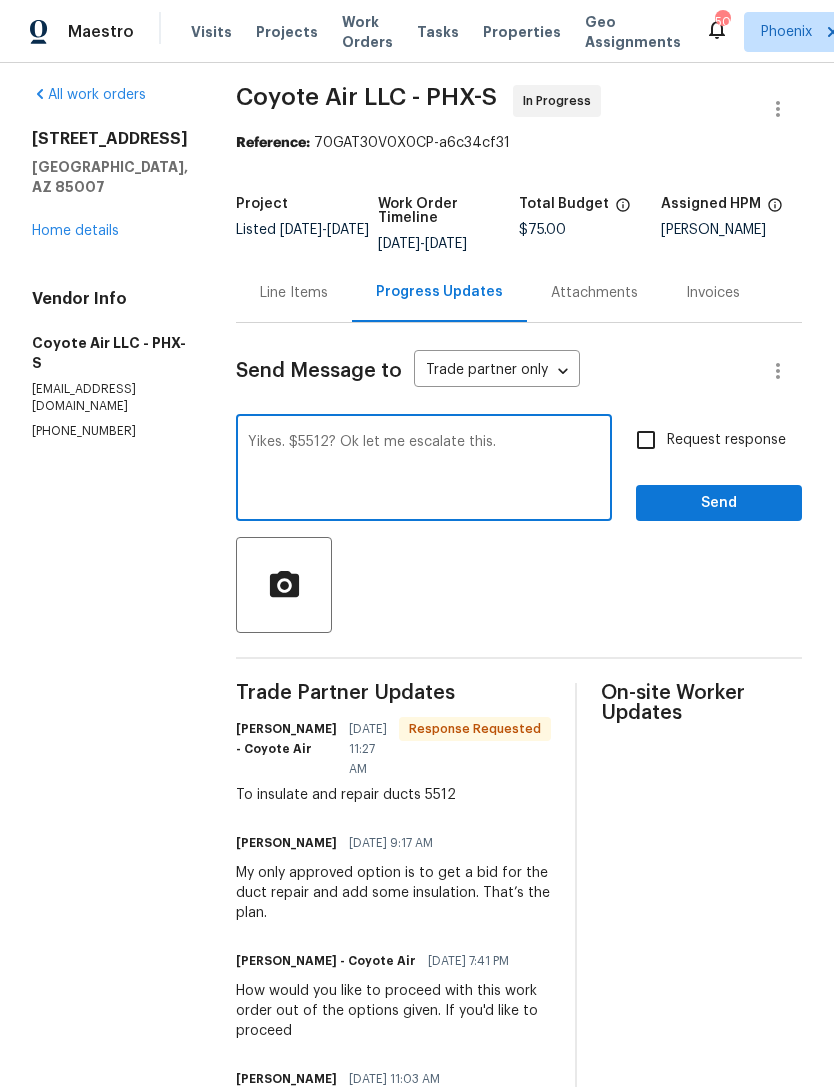 type on "Yikes. $5512? Ok let me escalate this." 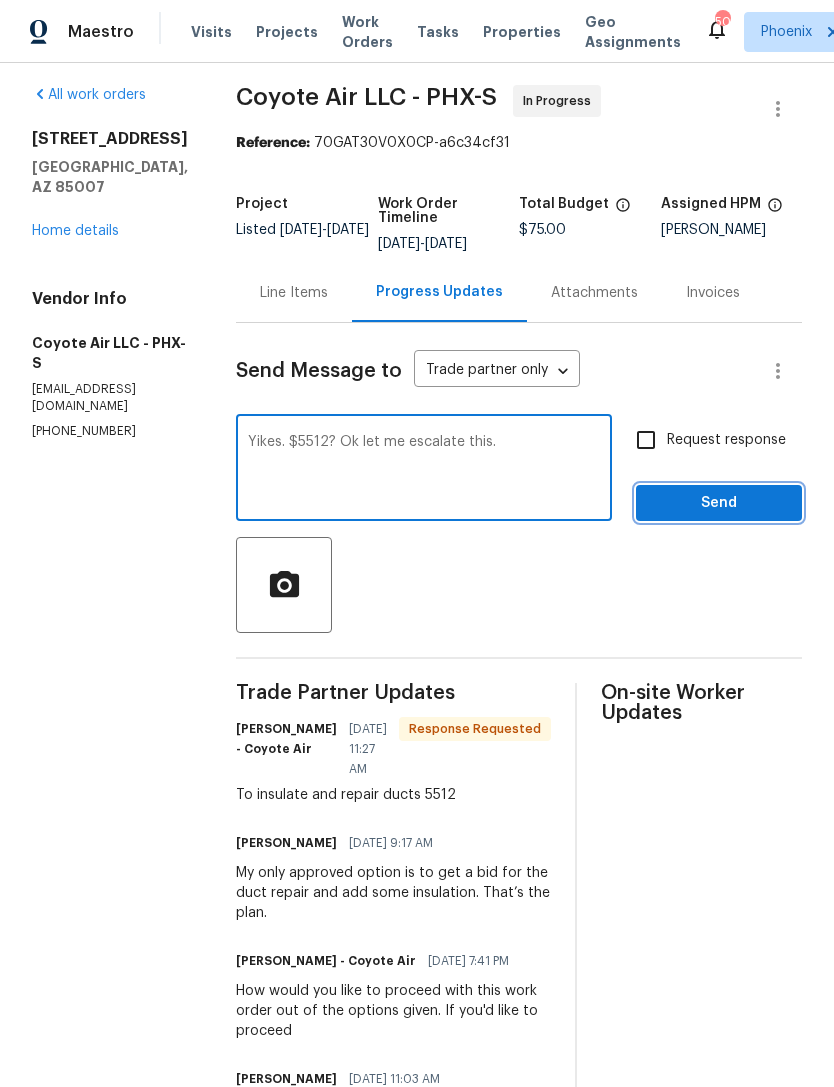 click on "Send" at bounding box center (719, 503) 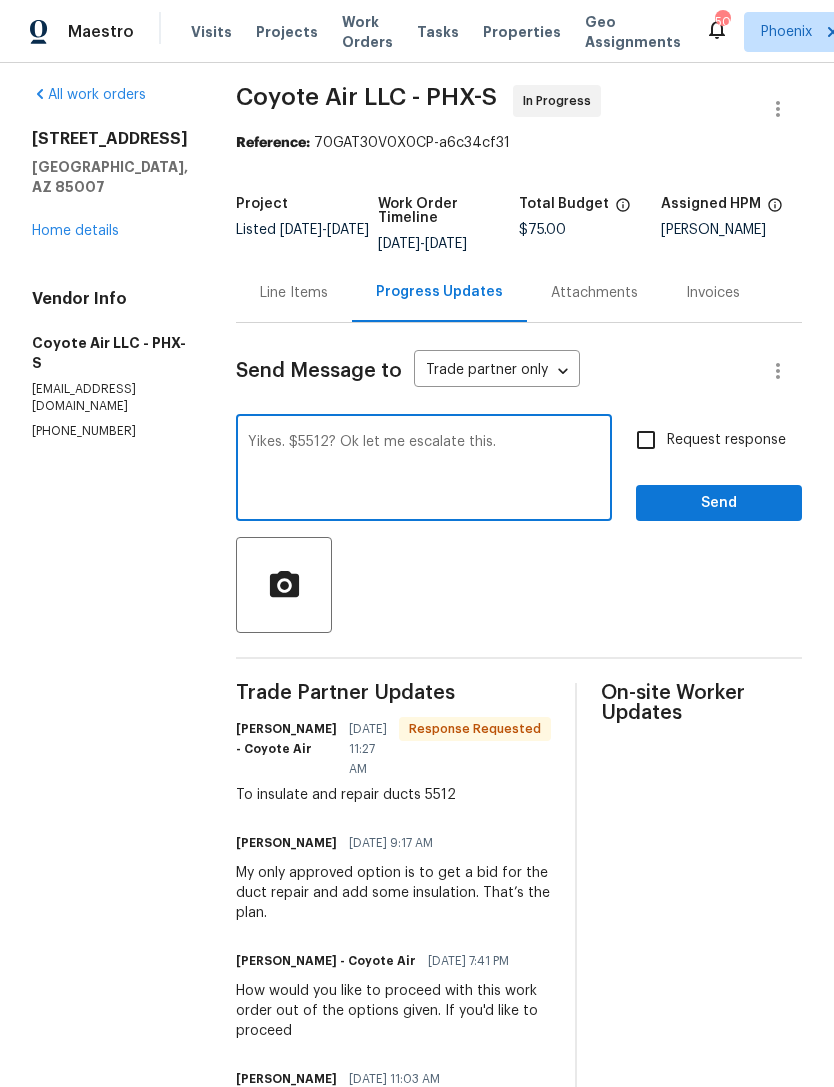 scroll, scrollTop: 0, scrollLeft: 0, axis: both 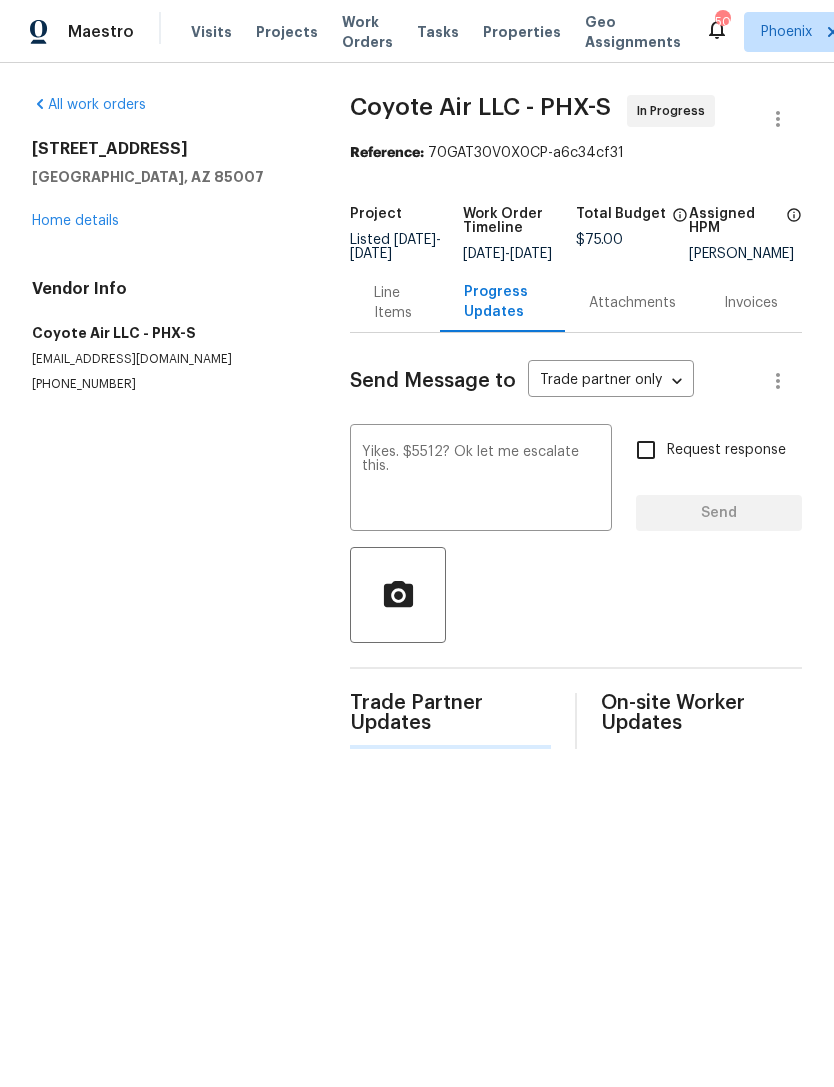 type 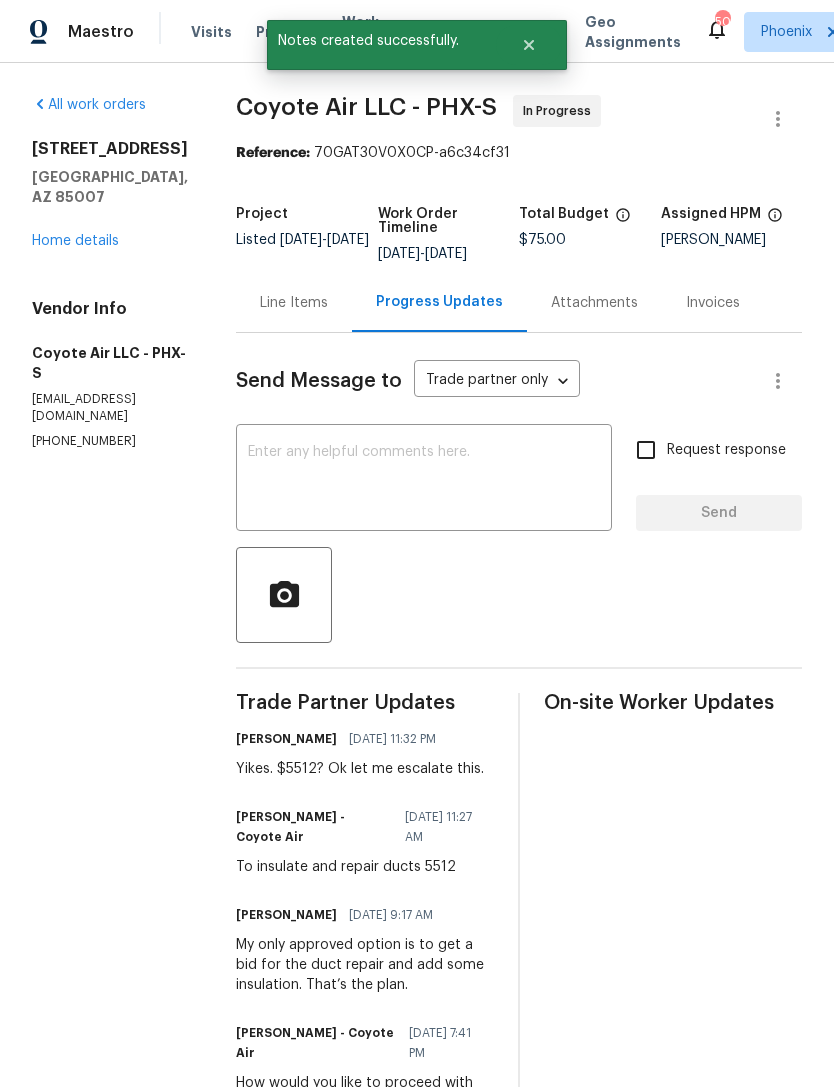 click on "Home details" at bounding box center [75, 241] 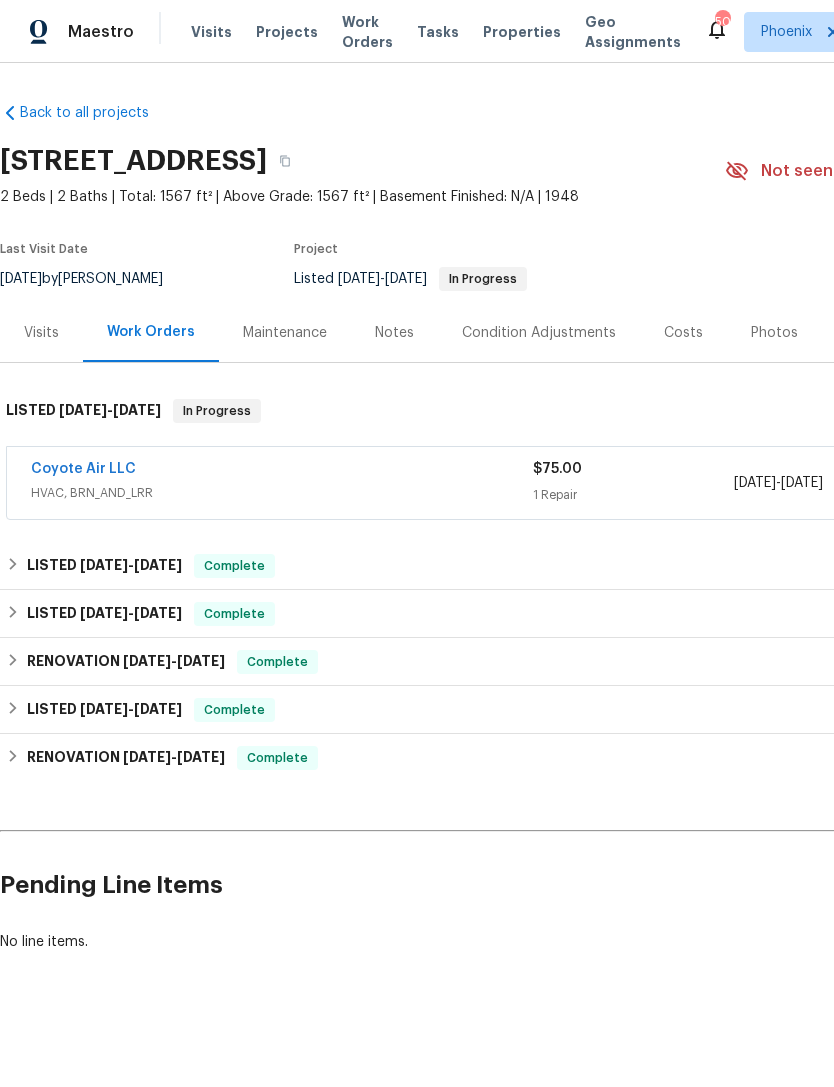 scroll, scrollTop: 0, scrollLeft: 0, axis: both 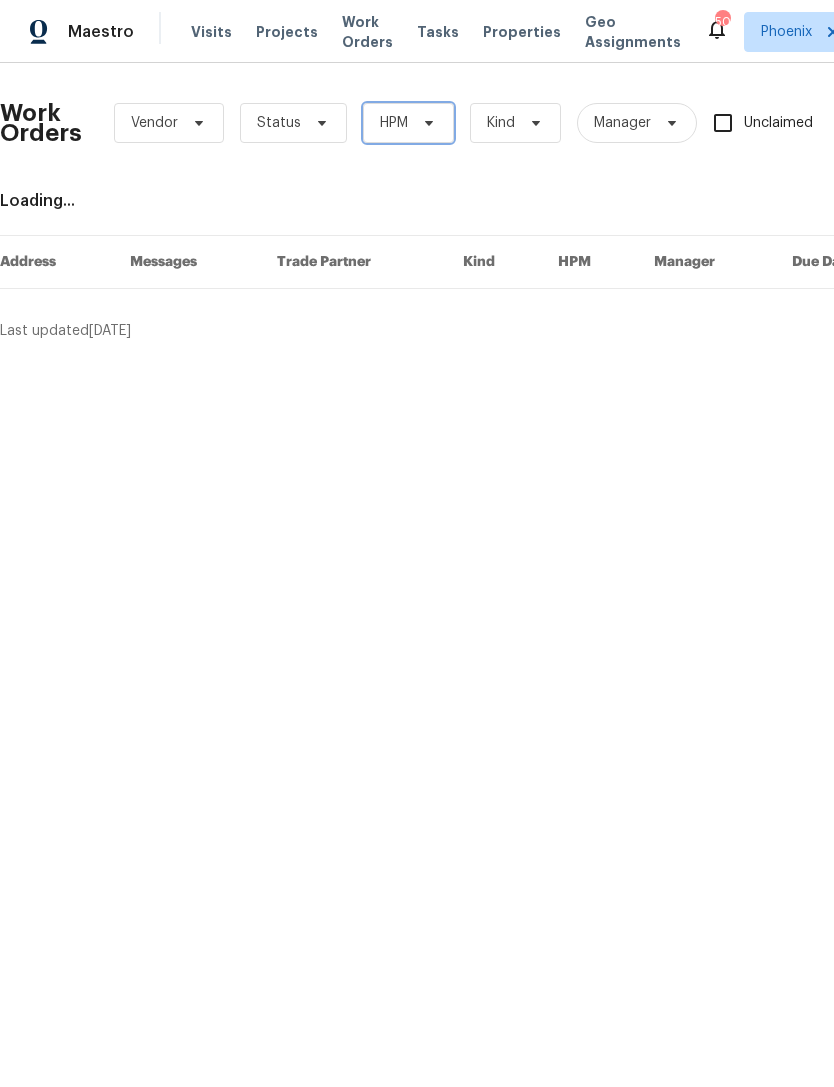 click on "HPM" at bounding box center [408, 123] 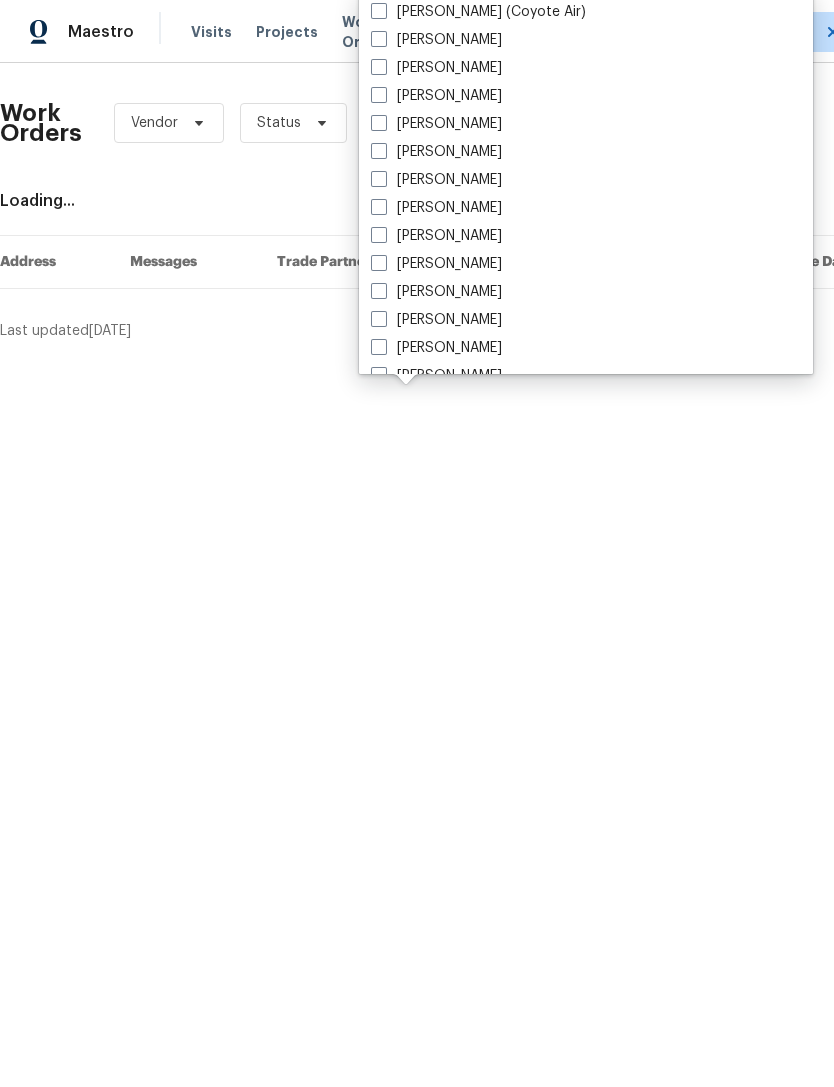 click on "[PERSON_NAME]" at bounding box center [436, 292] 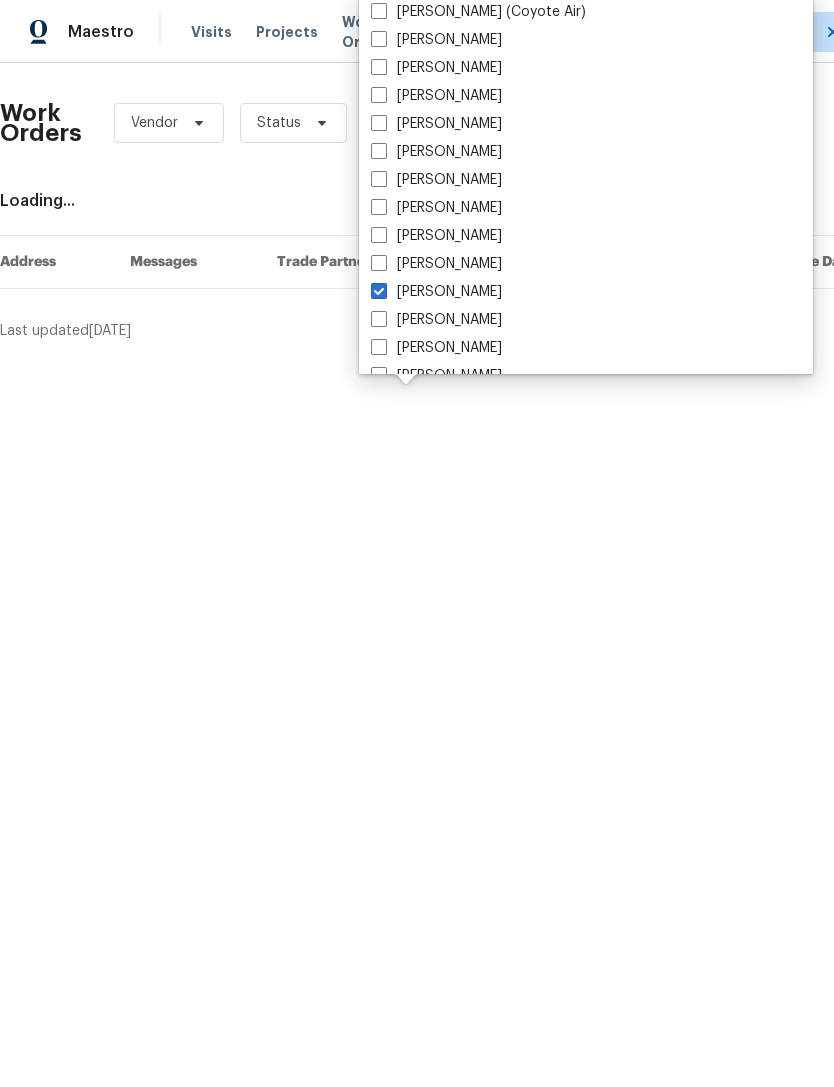 checkbox on "true" 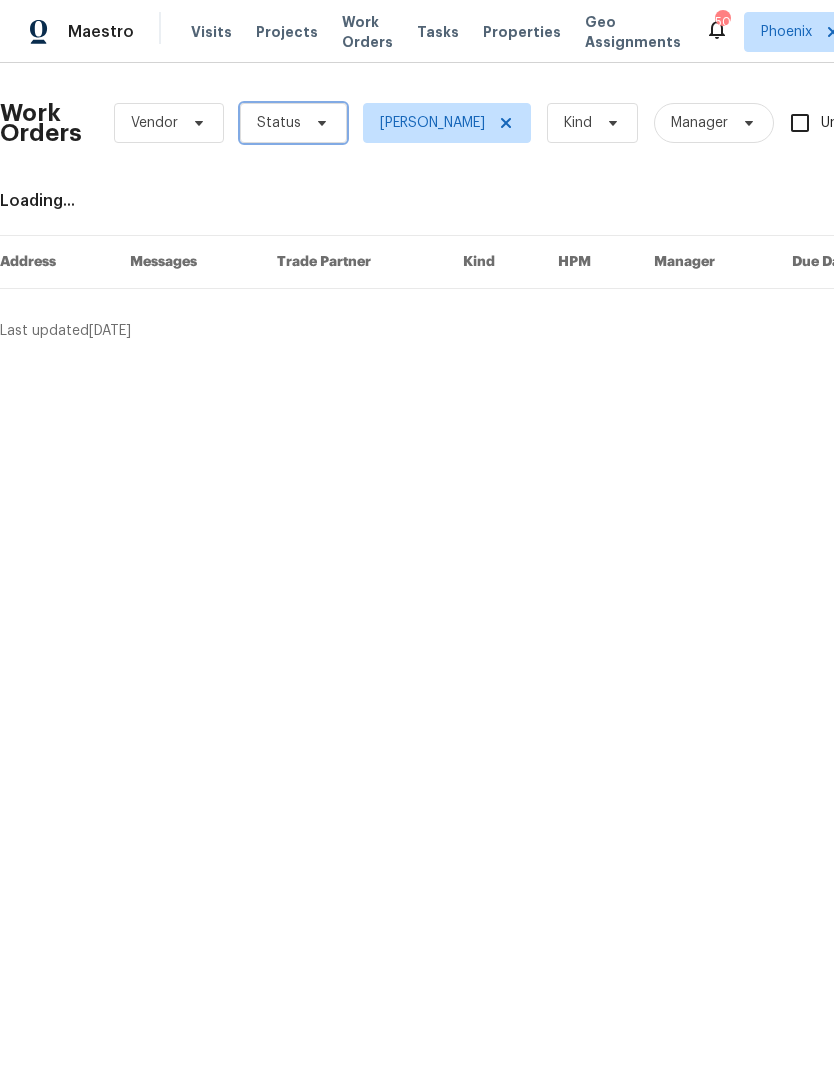 click 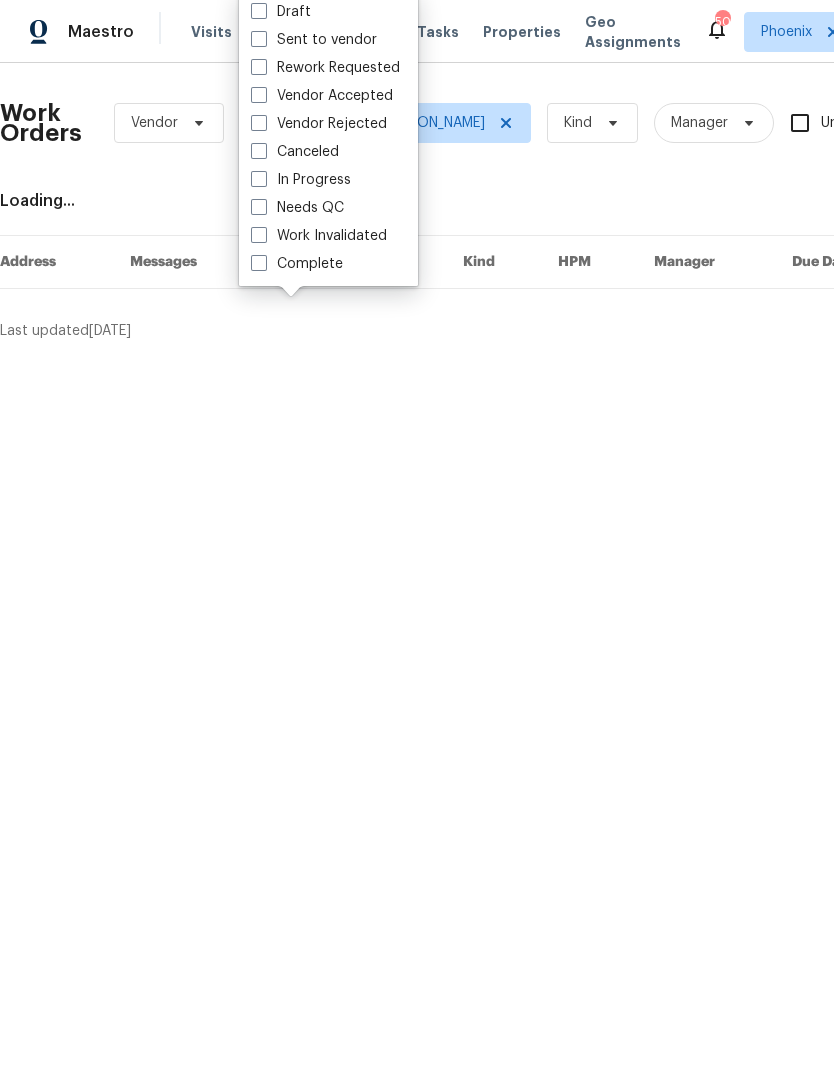 click on "Needs QC" at bounding box center [297, 208] 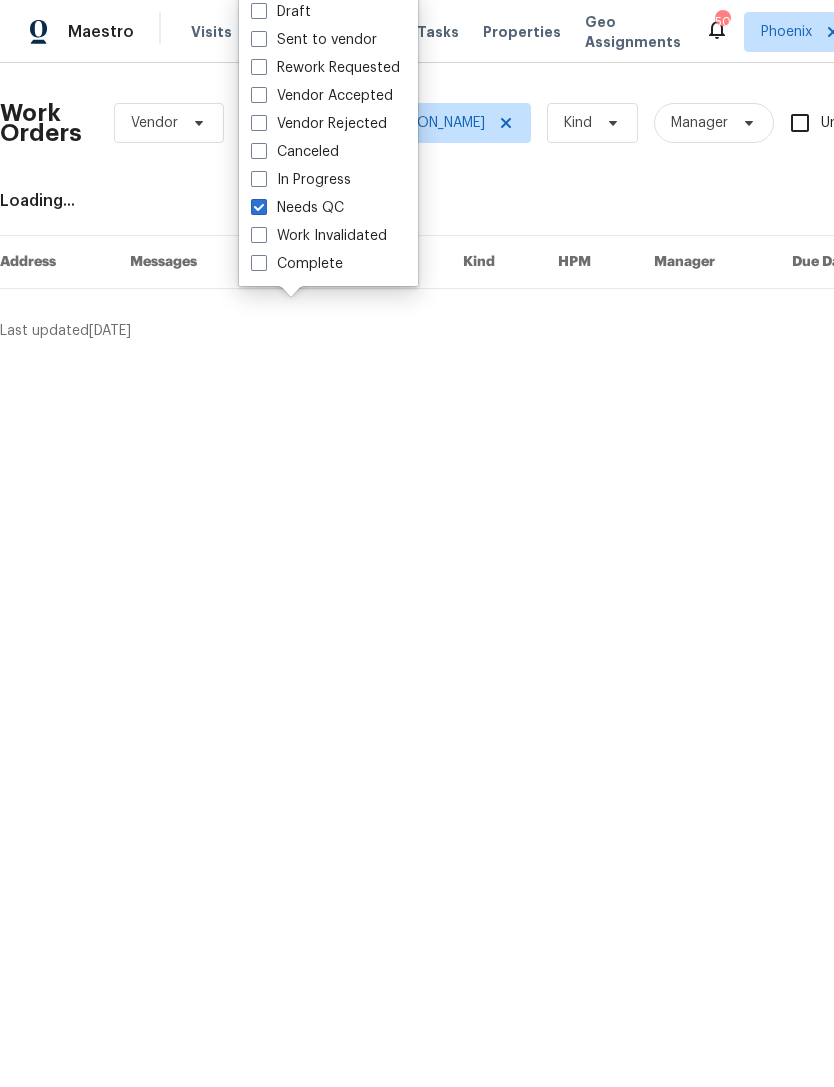 checkbox on "true" 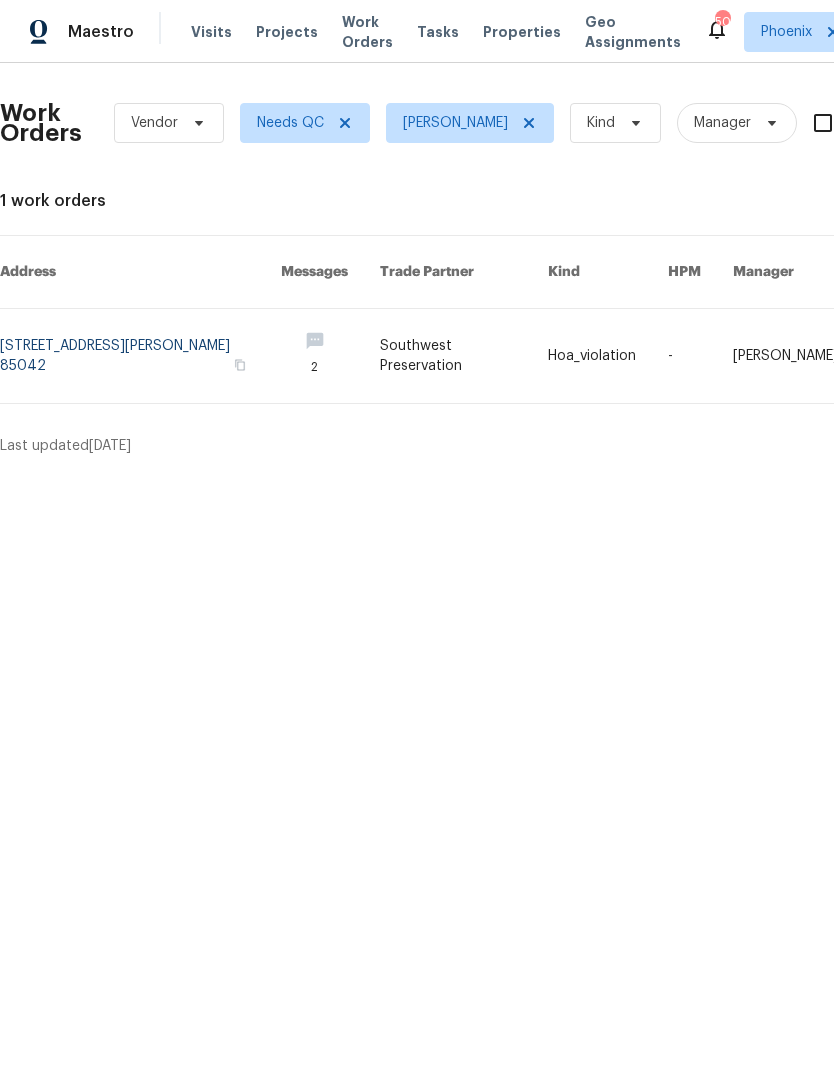 click at bounding box center (140, 356) 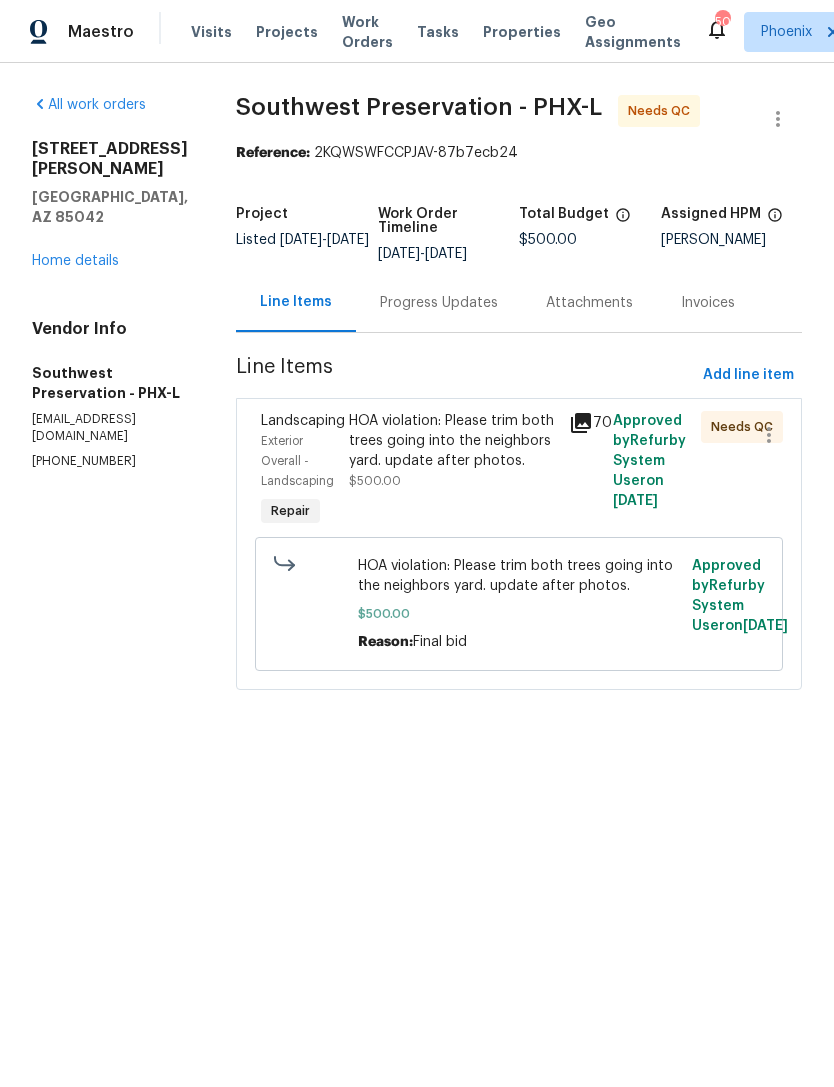 click on "HOA violation: Please trim both trees going into the neighbors yard. update after photos. $500.00" at bounding box center (453, 451) 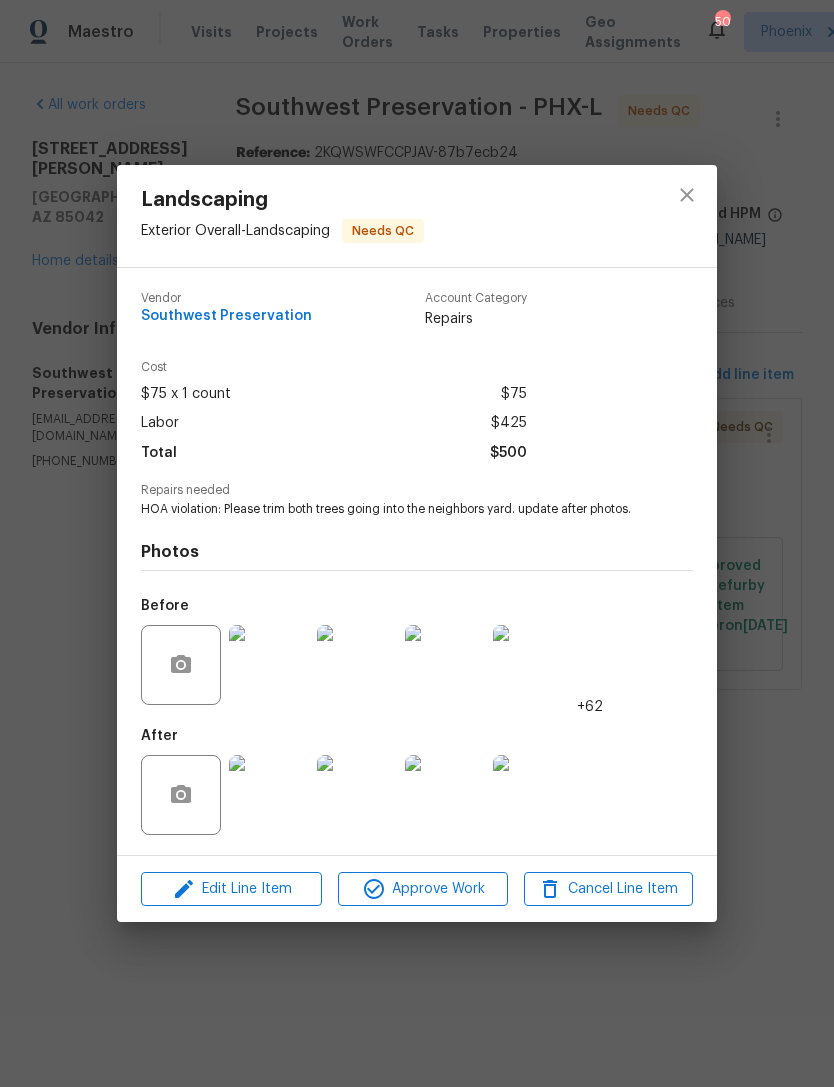 click at bounding box center [269, 795] 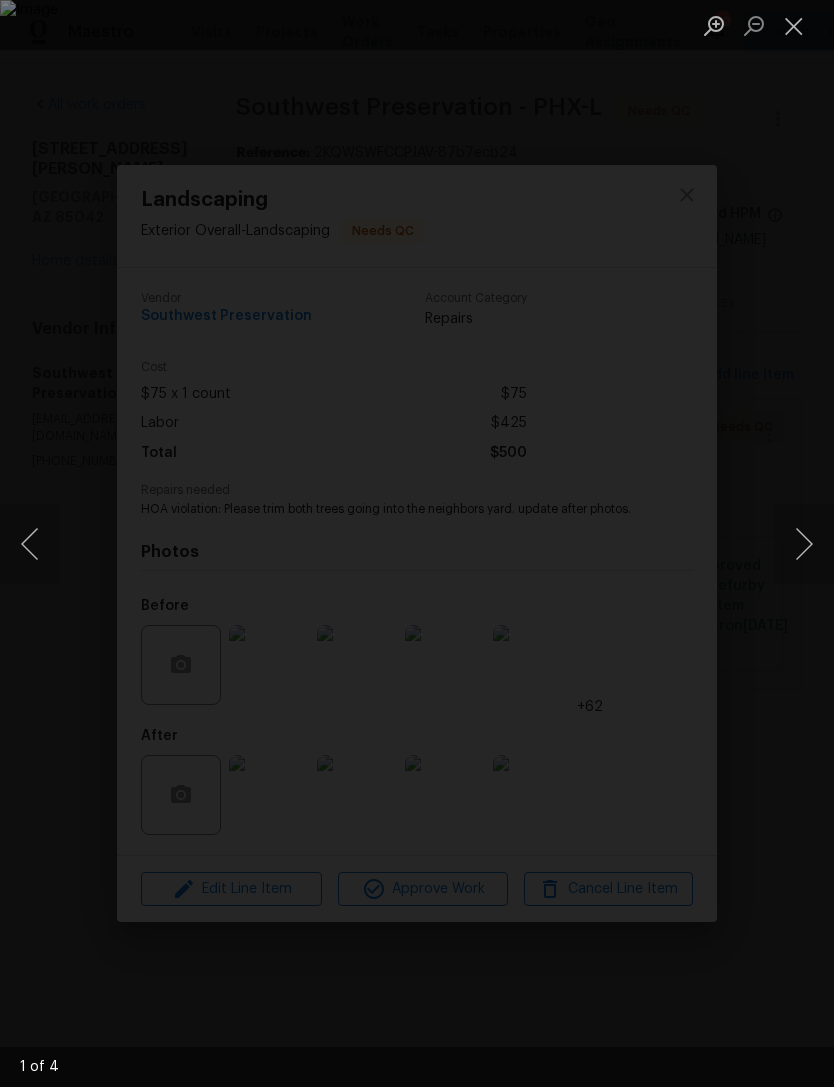click at bounding box center (804, 544) 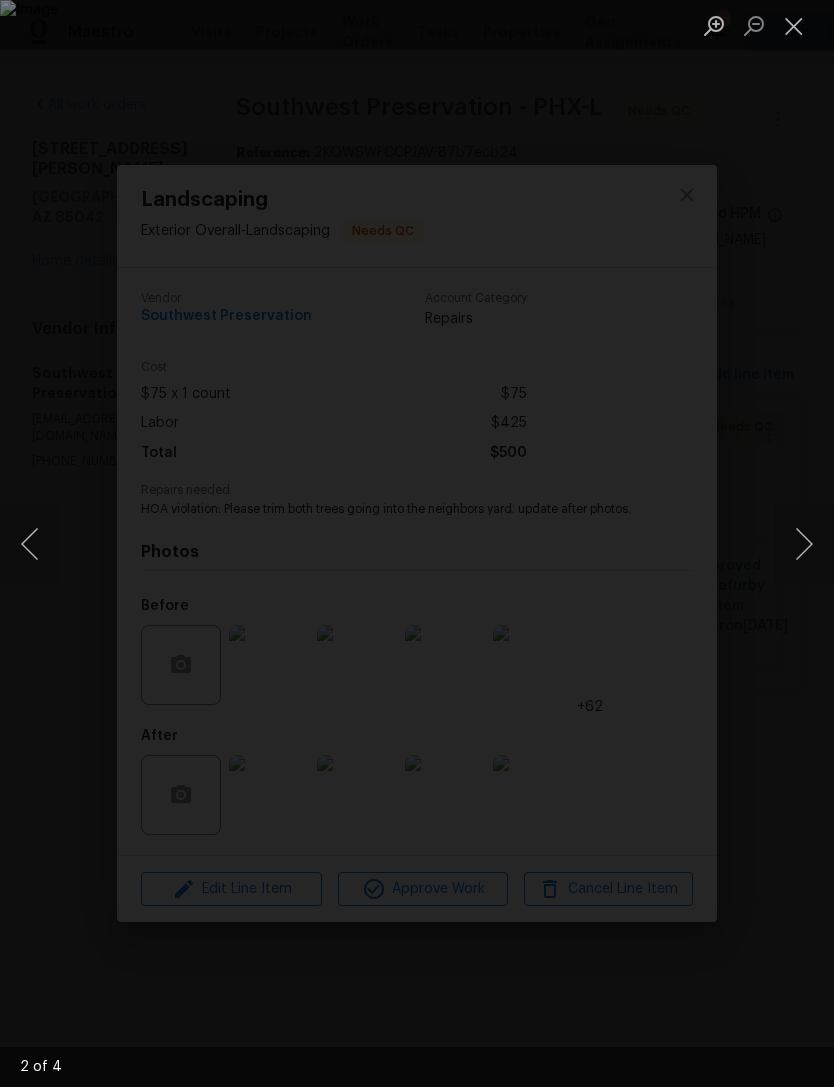 click at bounding box center [804, 544] 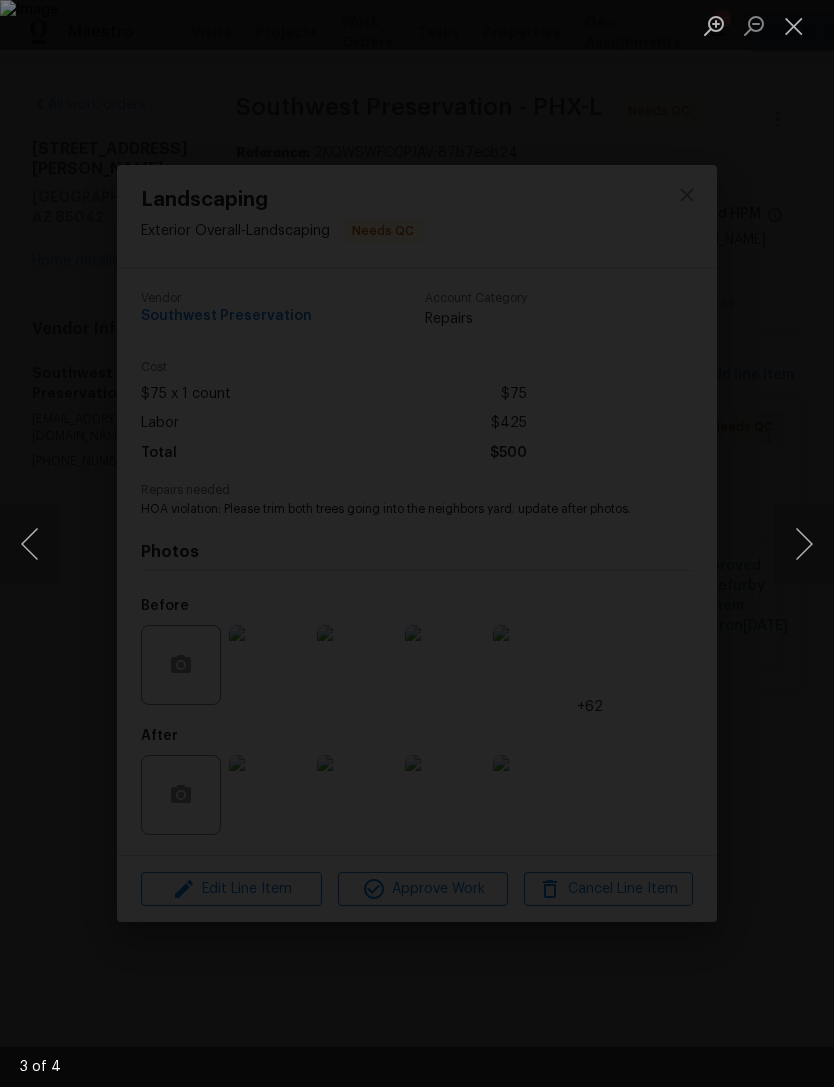 click at bounding box center (804, 544) 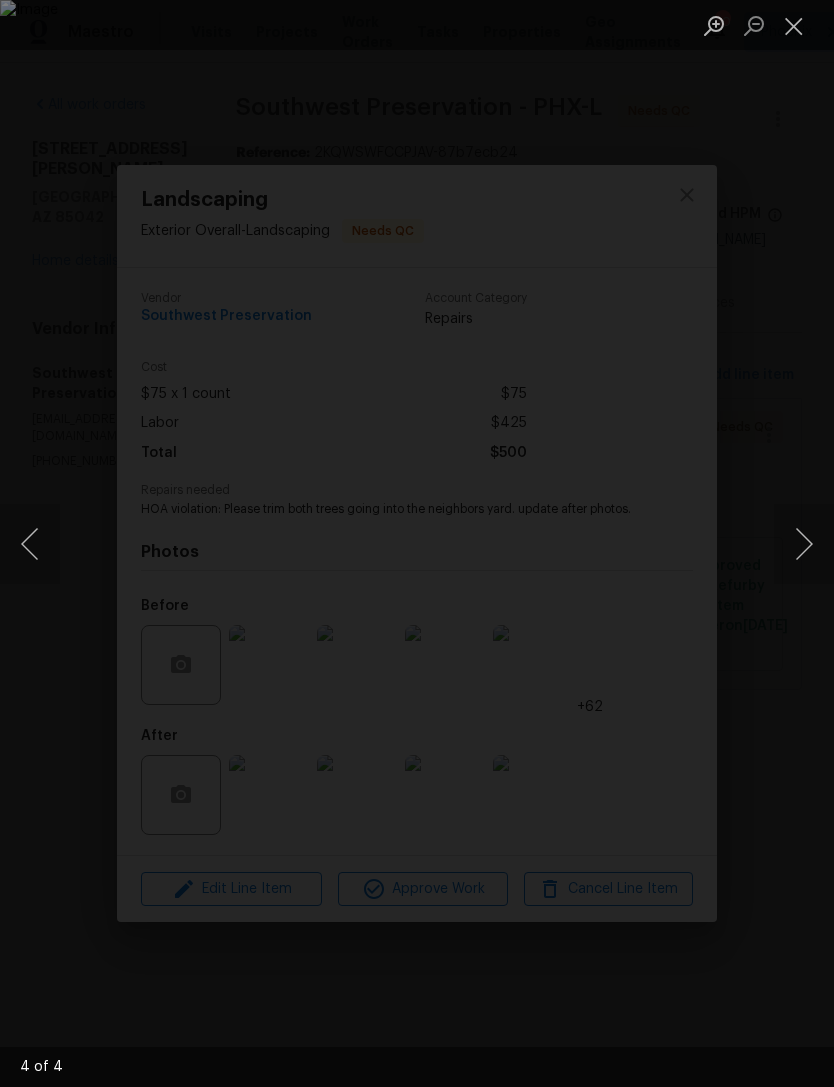 click at bounding box center [804, 544] 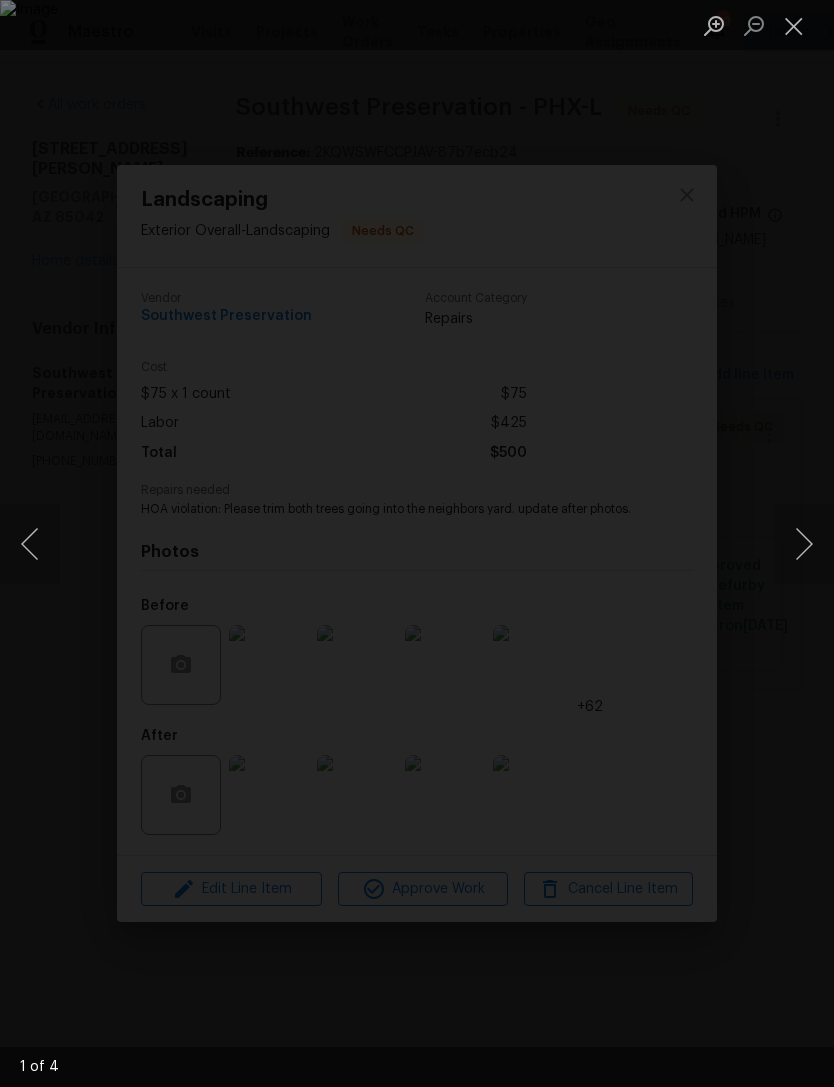 click at bounding box center [804, 544] 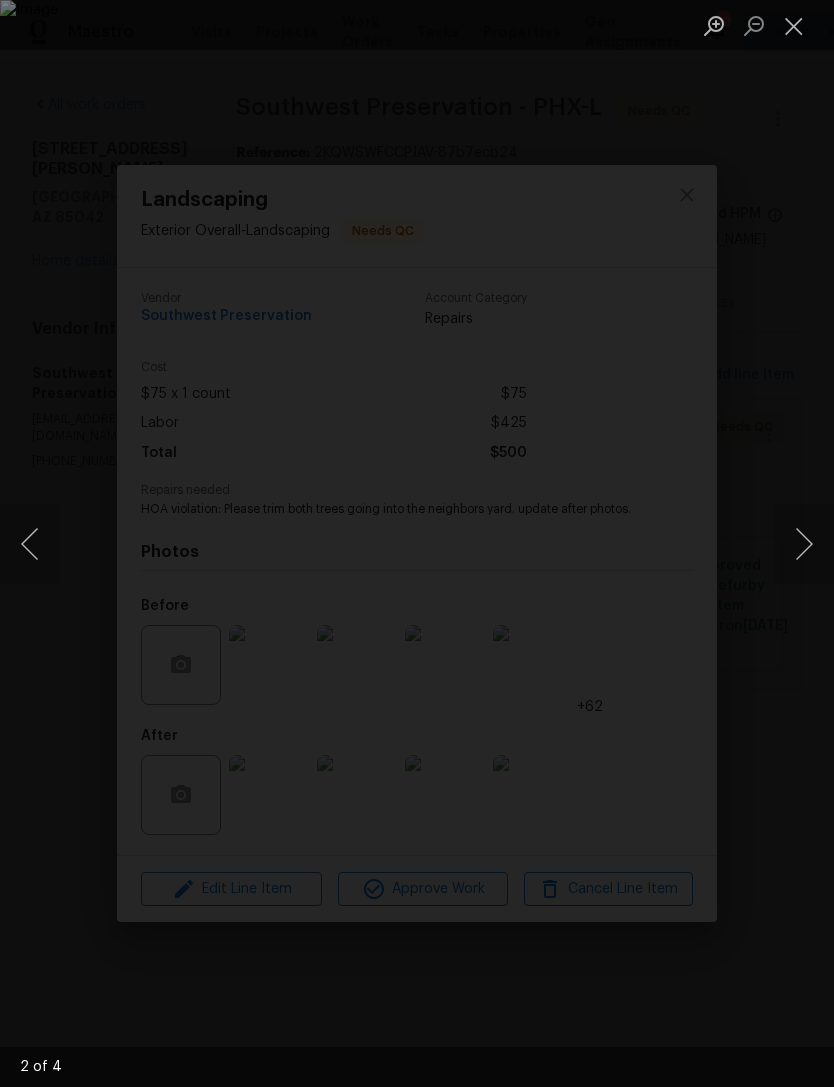 click at bounding box center [804, 544] 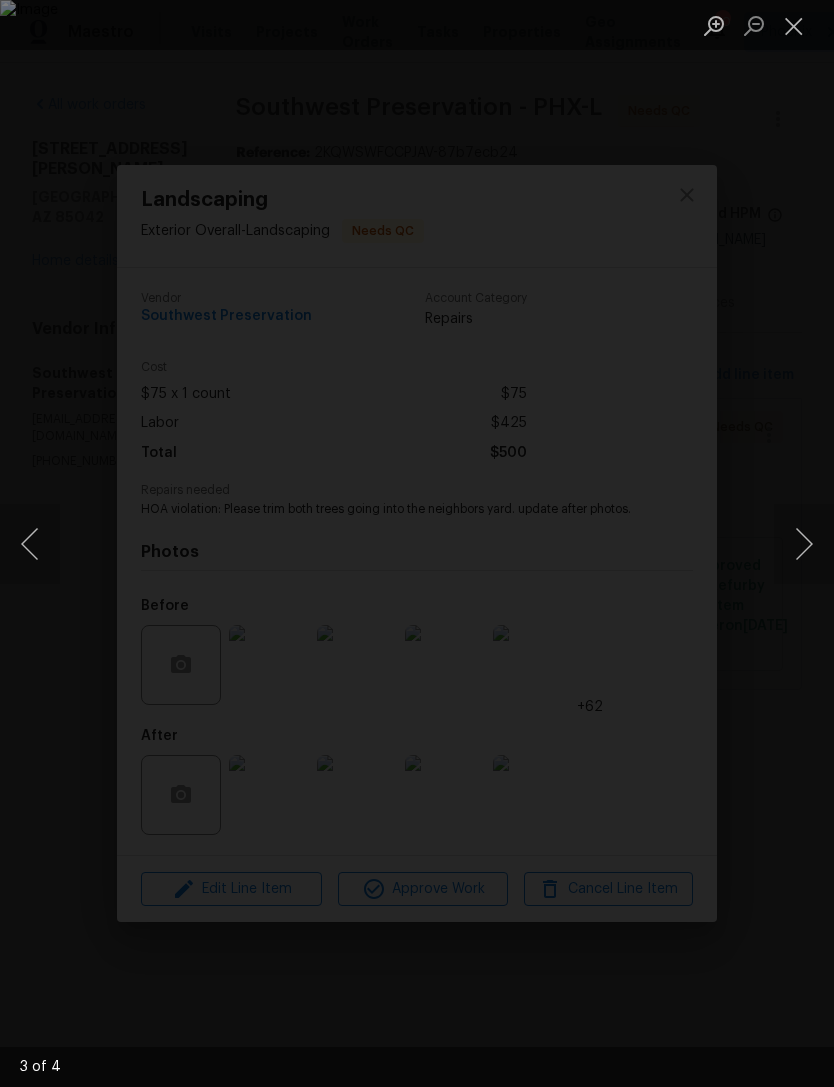click at bounding box center (794, 25) 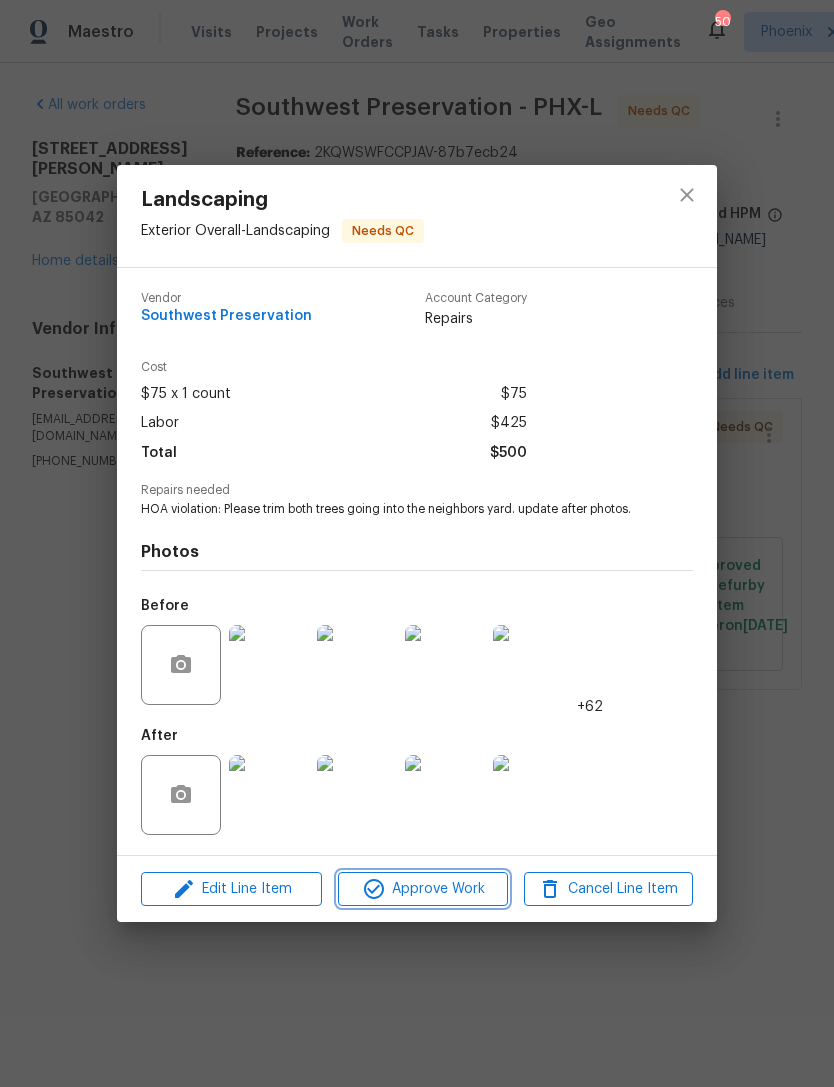 click on "Approve Work" at bounding box center [422, 889] 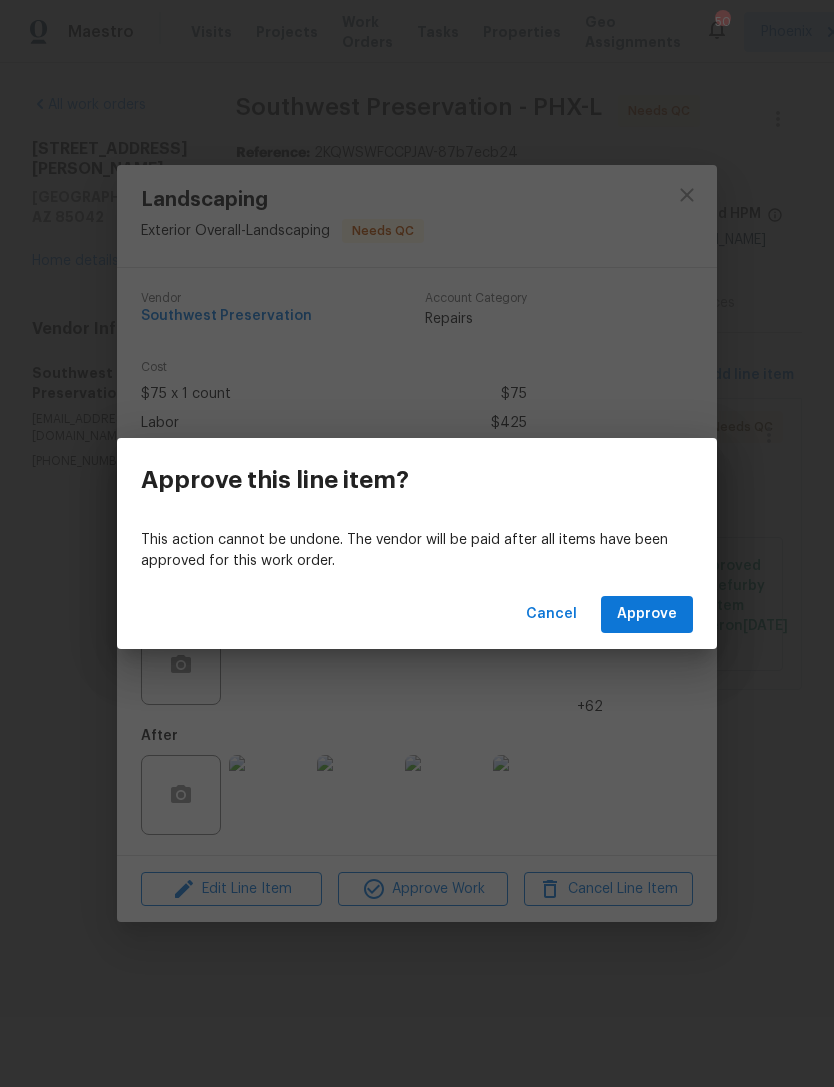 click on "Cancel Approve" at bounding box center (417, 614) 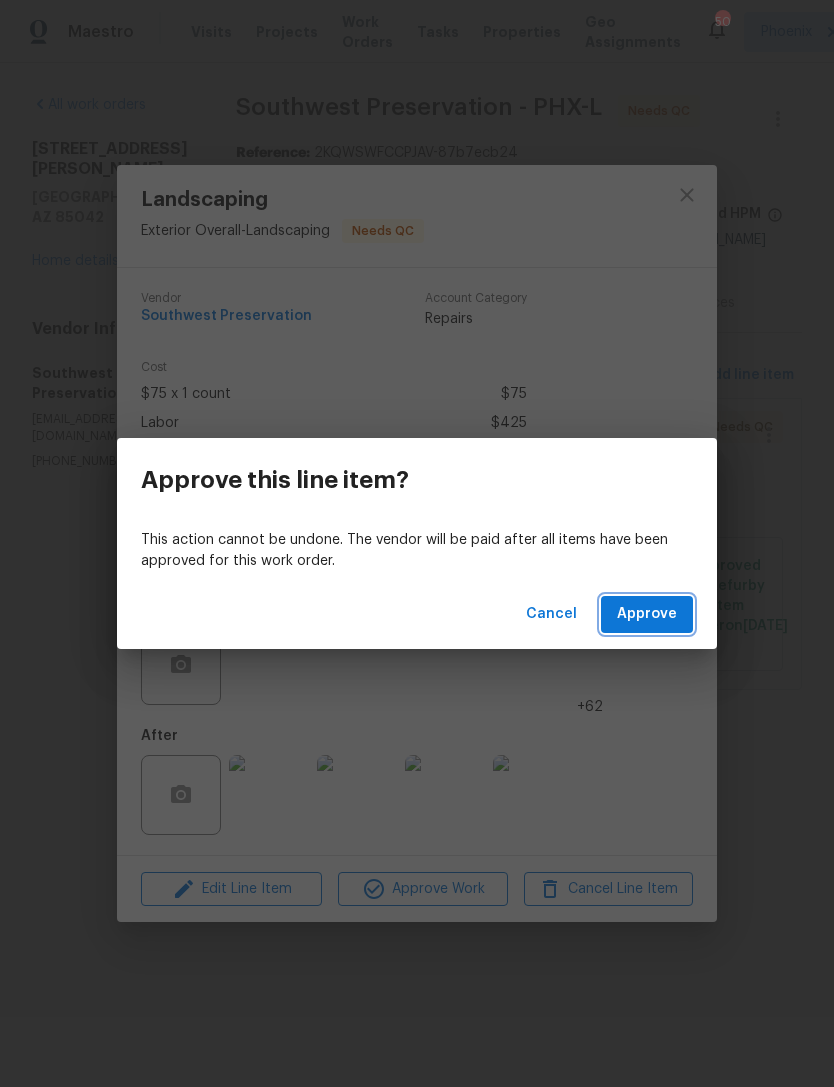 click on "Approve" at bounding box center [647, 614] 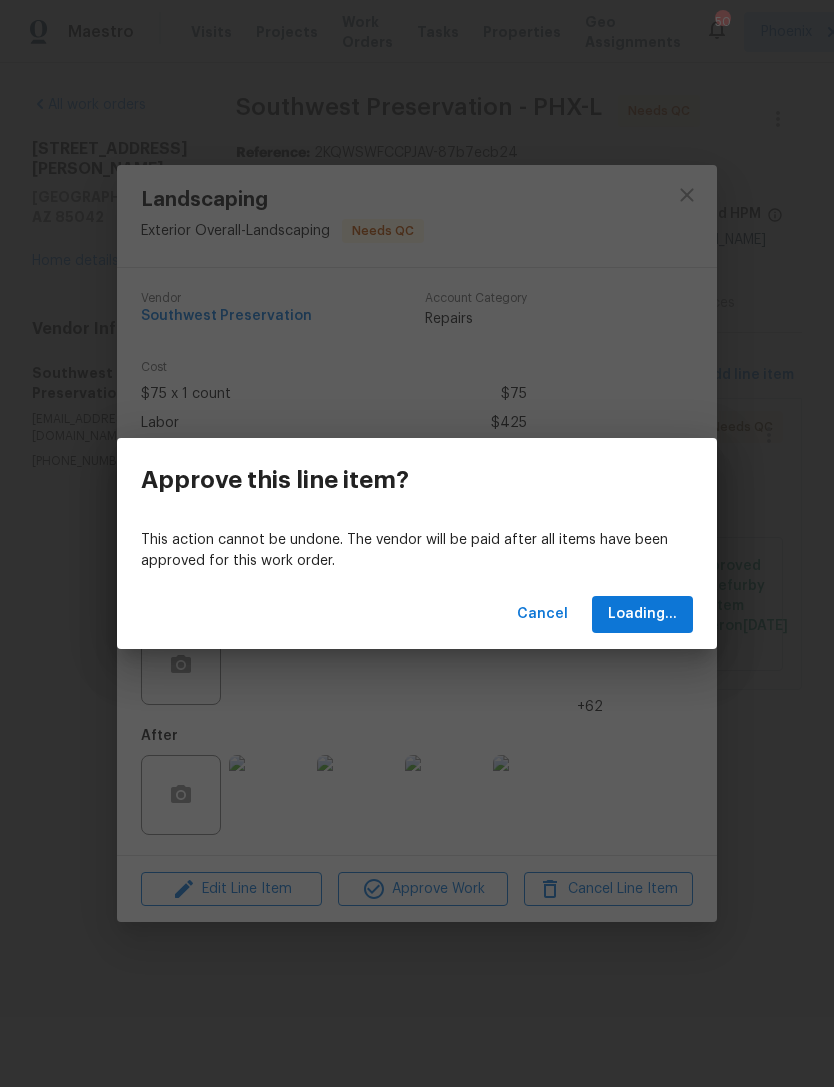 click on "Cancel Loading..." at bounding box center (417, 614) 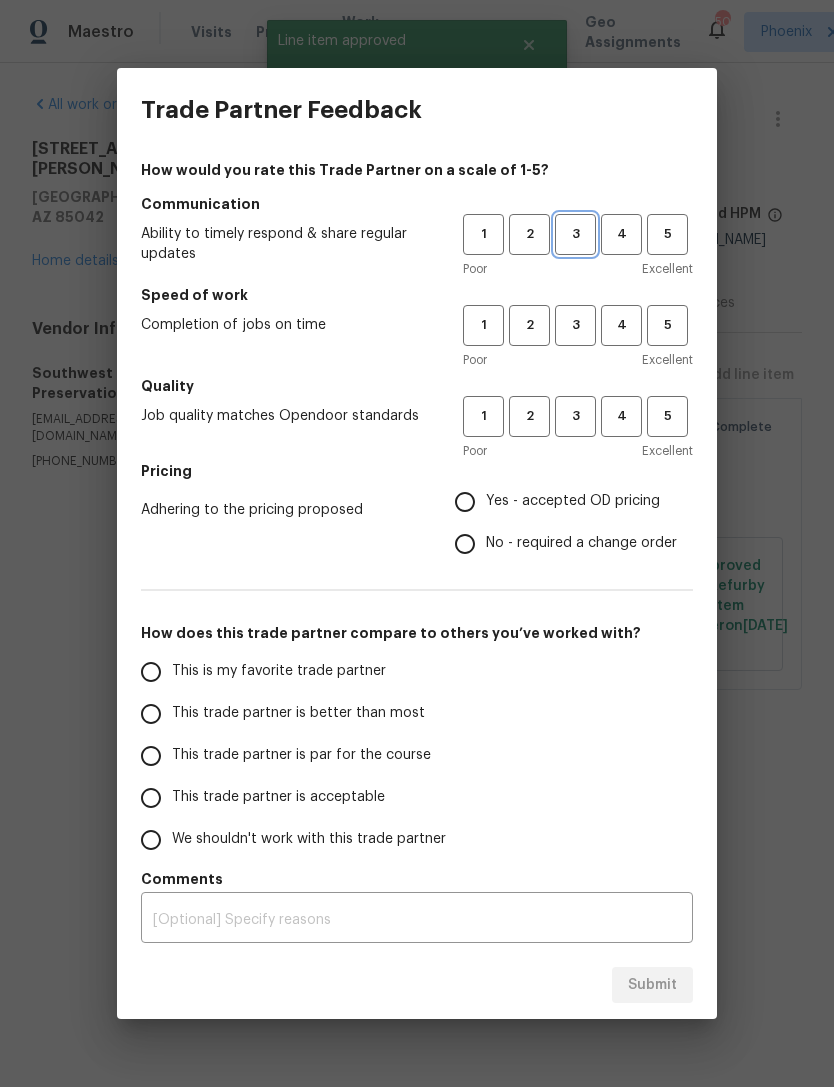 click on "3" at bounding box center [575, 234] 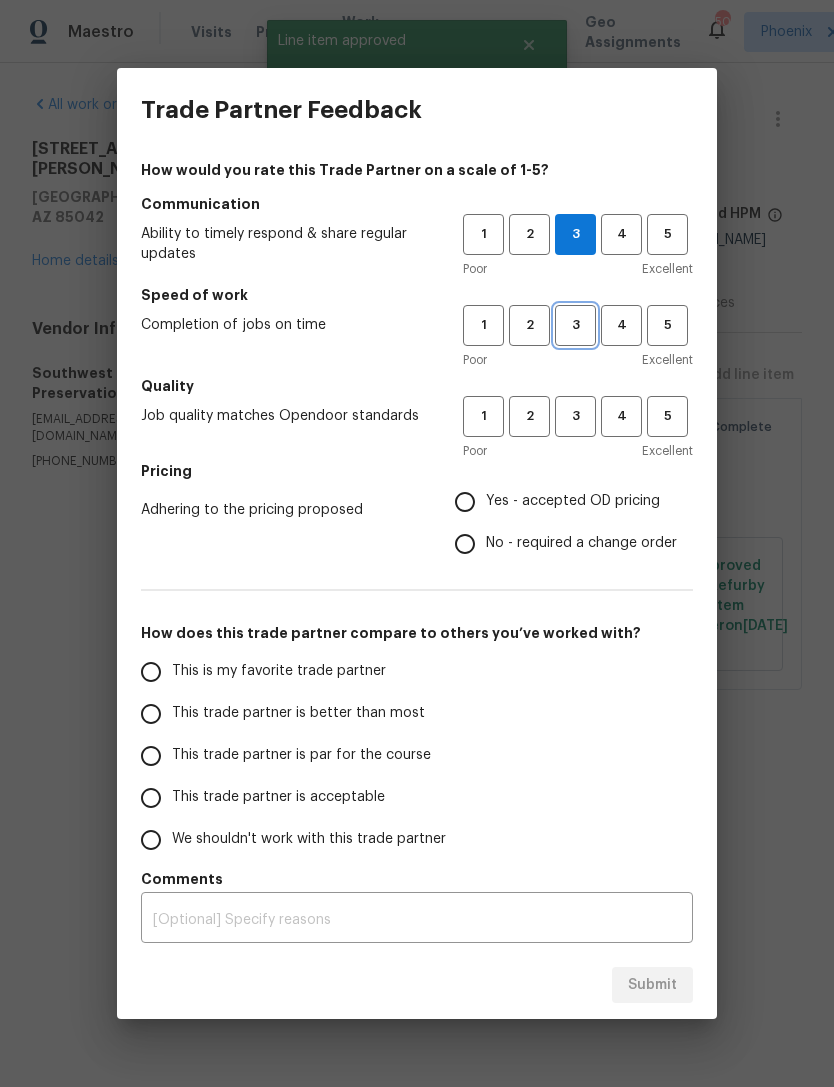 click on "3" at bounding box center [575, 325] 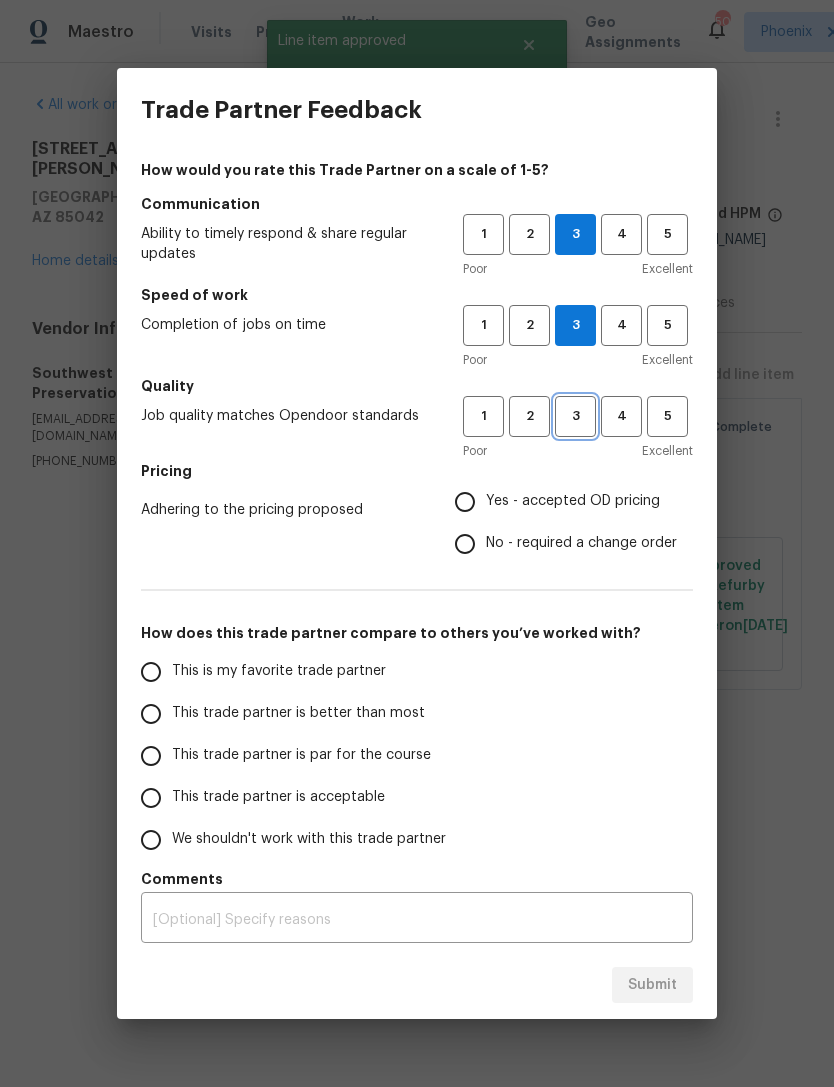 click on "3" at bounding box center (575, 416) 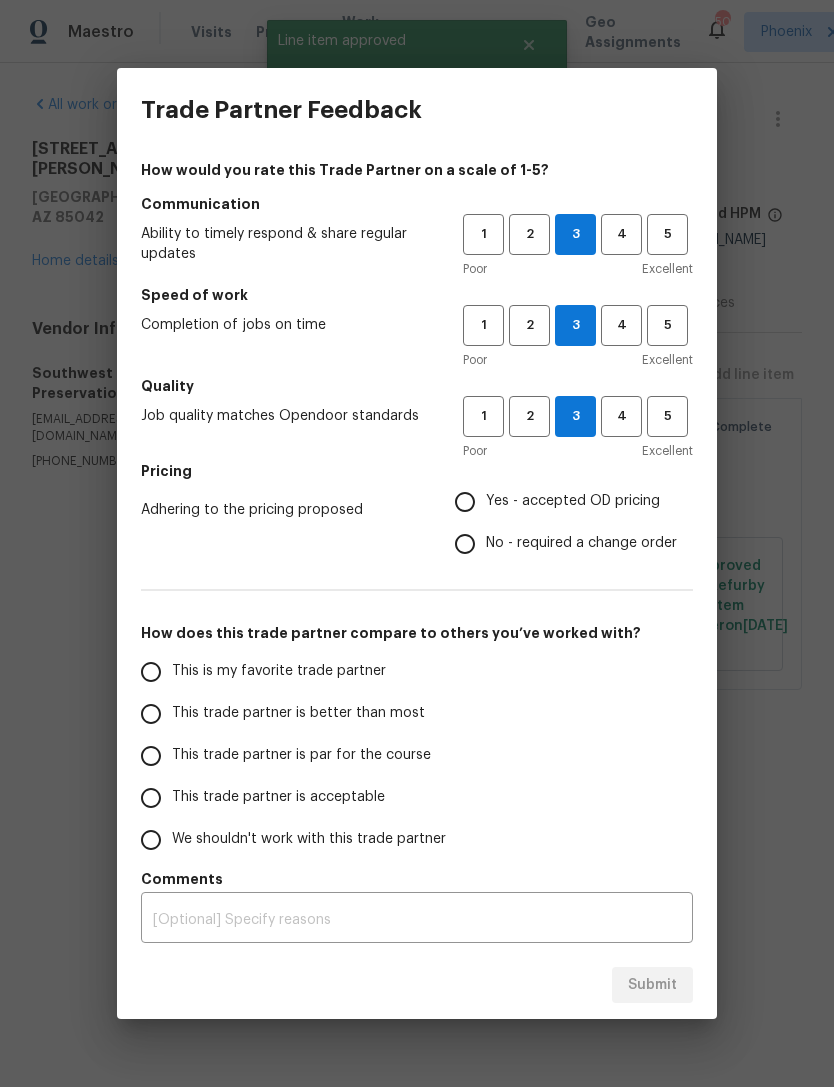 click on "No - required a change order" at bounding box center [560, 544] 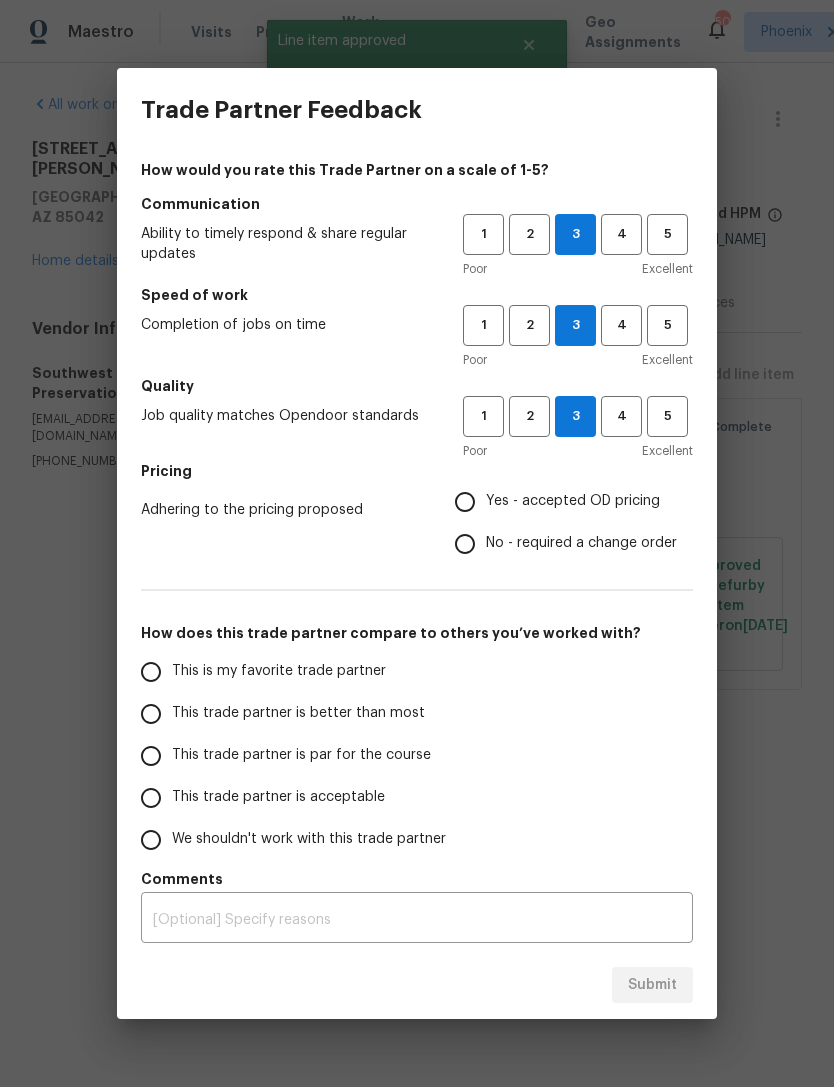 click on "No - required a change order" at bounding box center (465, 544) 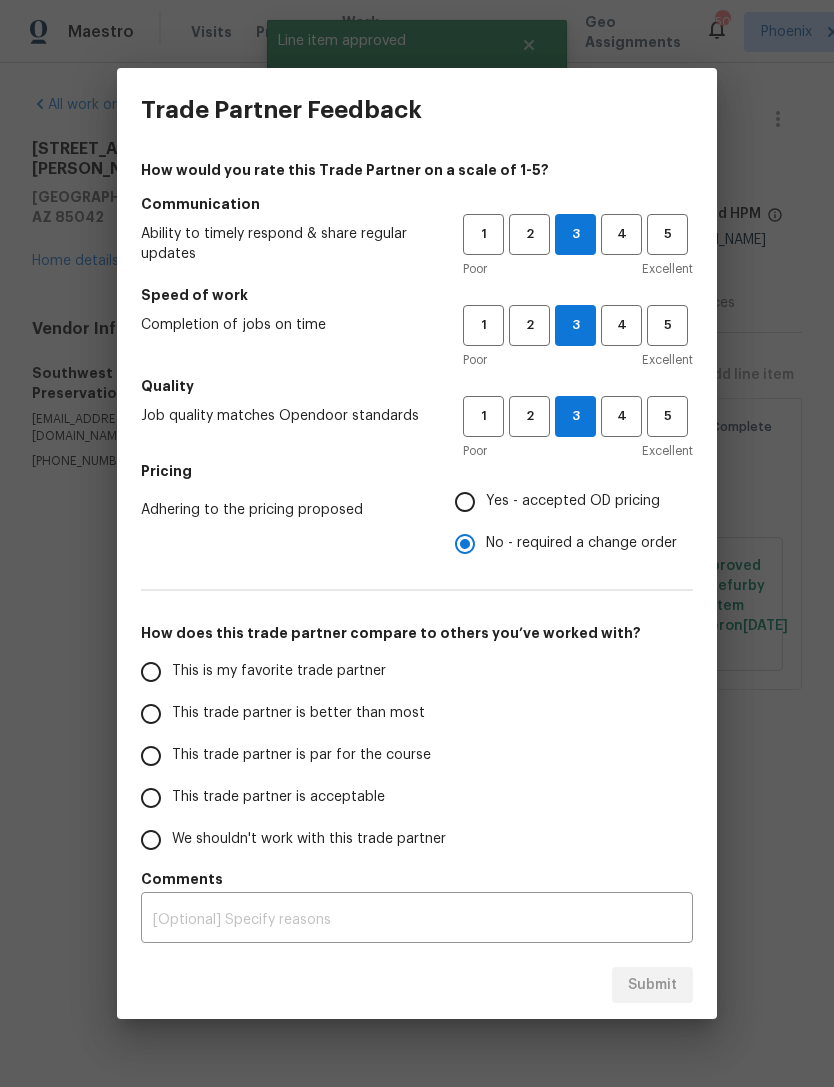 click on "This trade partner is better than most" at bounding box center (151, 714) 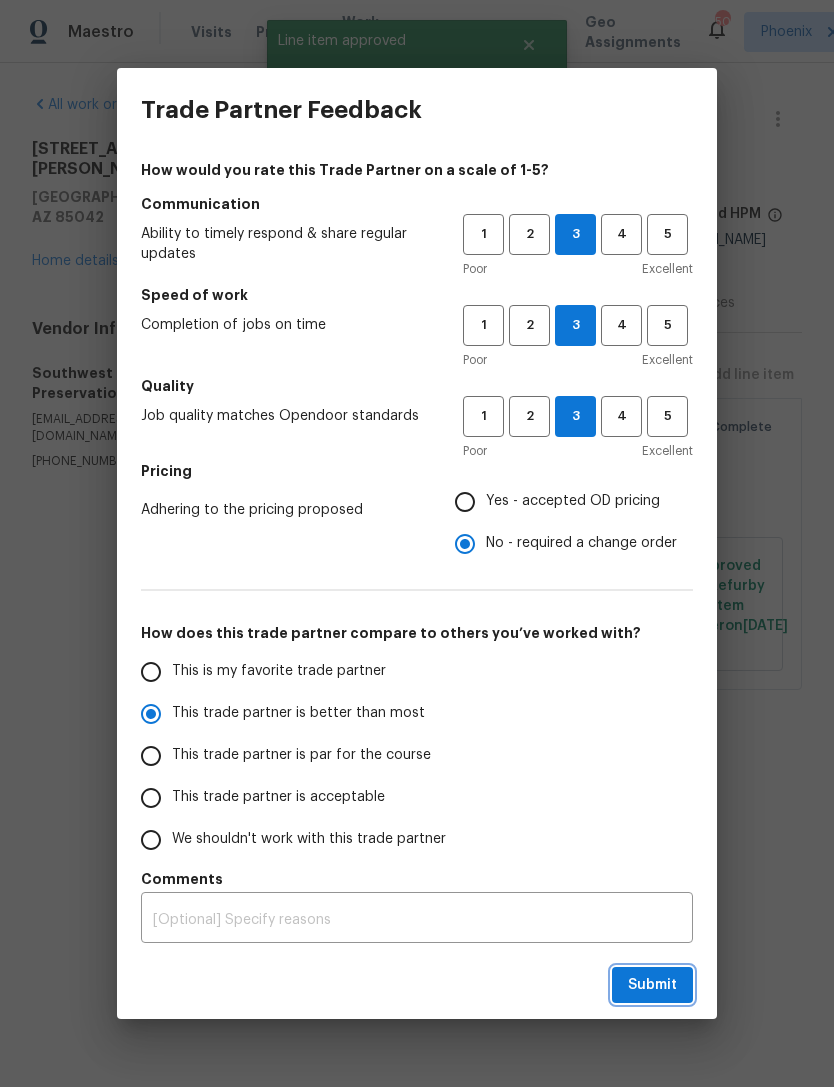 click on "Submit" at bounding box center [652, 985] 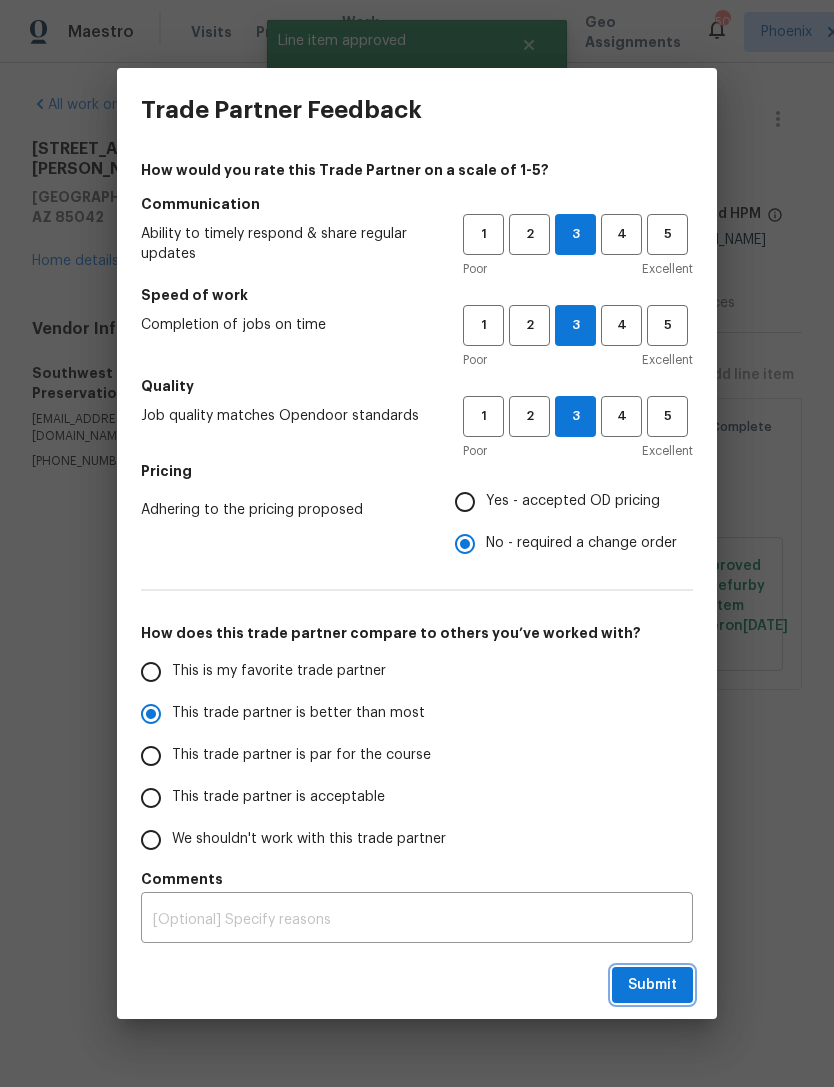 radio on "true" 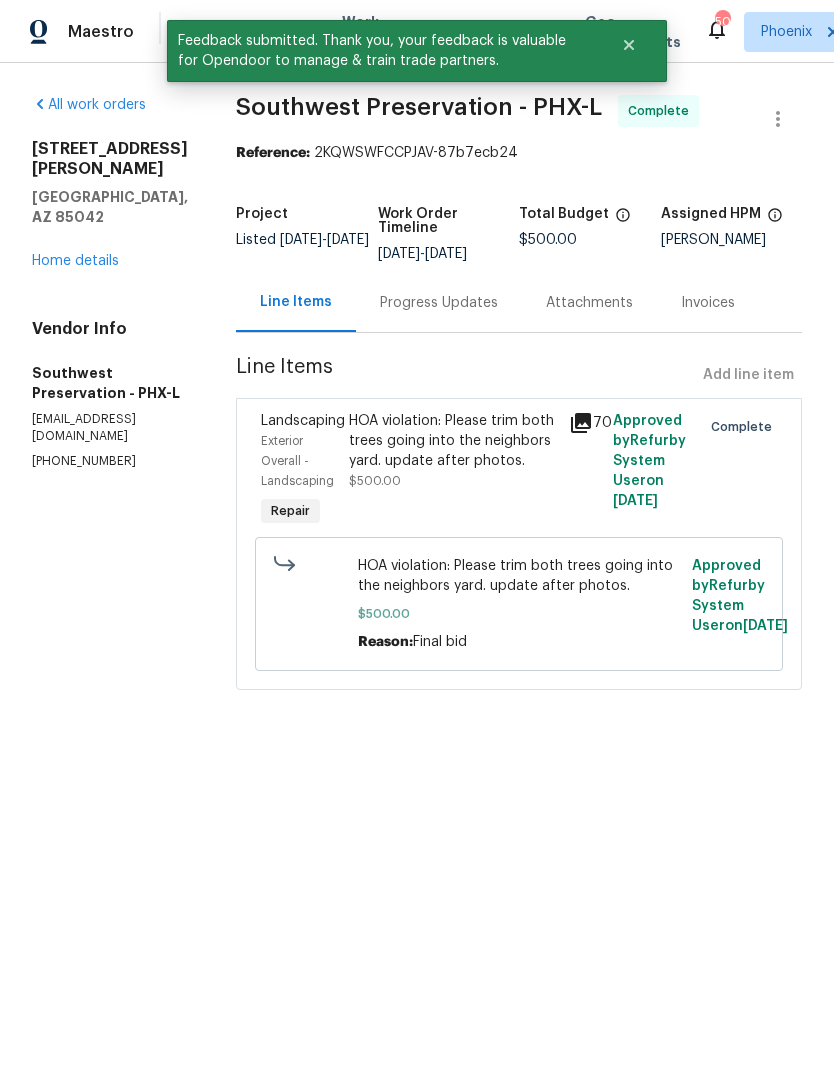 click on "All work orders 842 E Beverly Rd Phoenix, AZ 85042 Home details Vendor Info Southwest Preservation - PHX-L od@swpreservation.com (623) 606-1103" at bounding box center [110, 282] 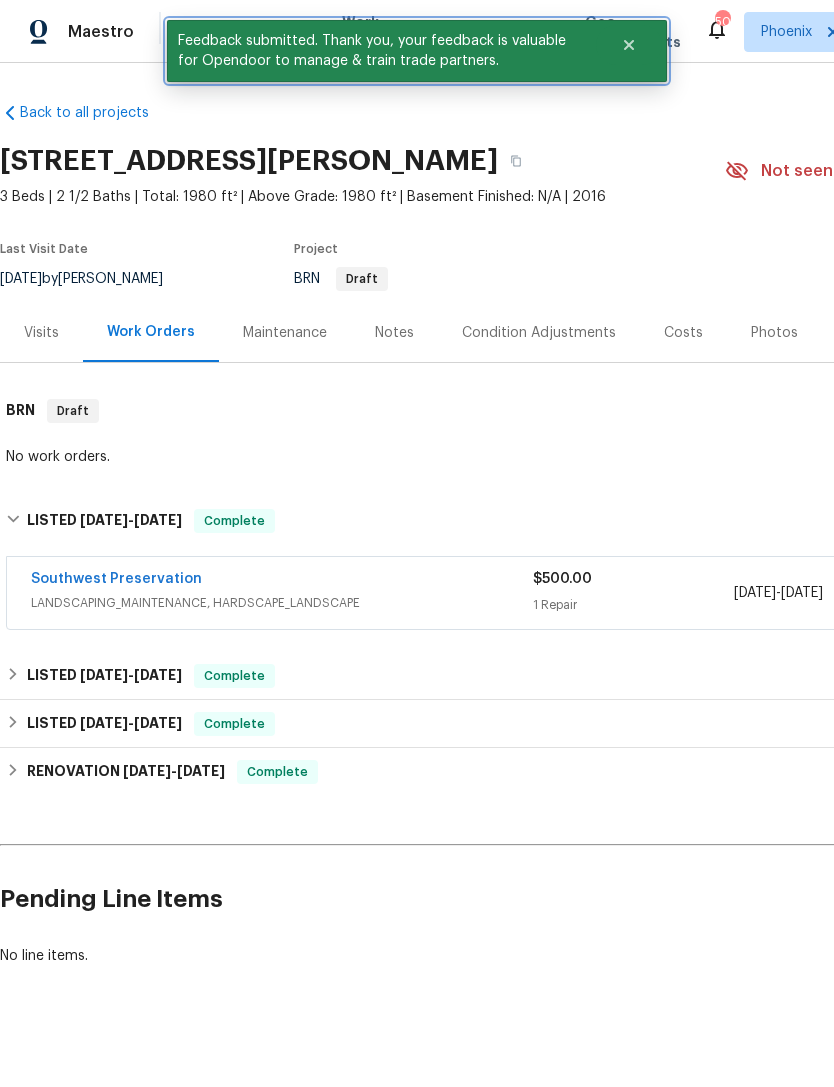 click 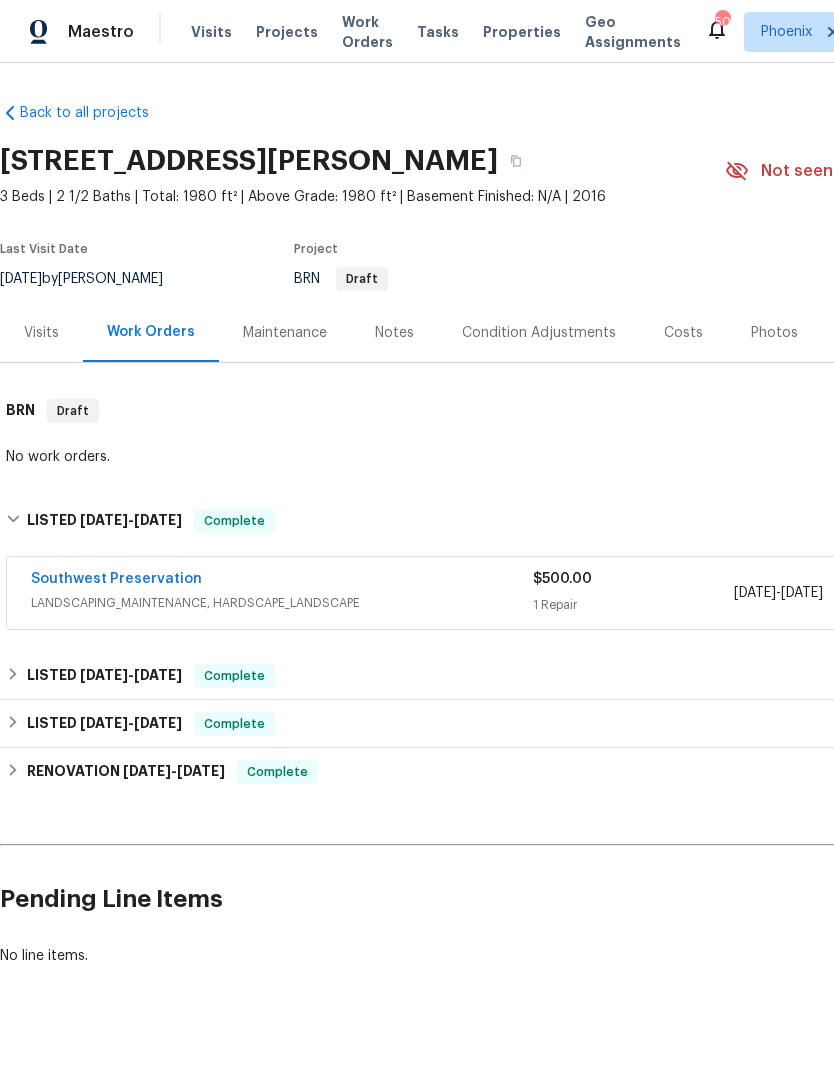 click on "Work Orders" at bounding box center [367, 32] 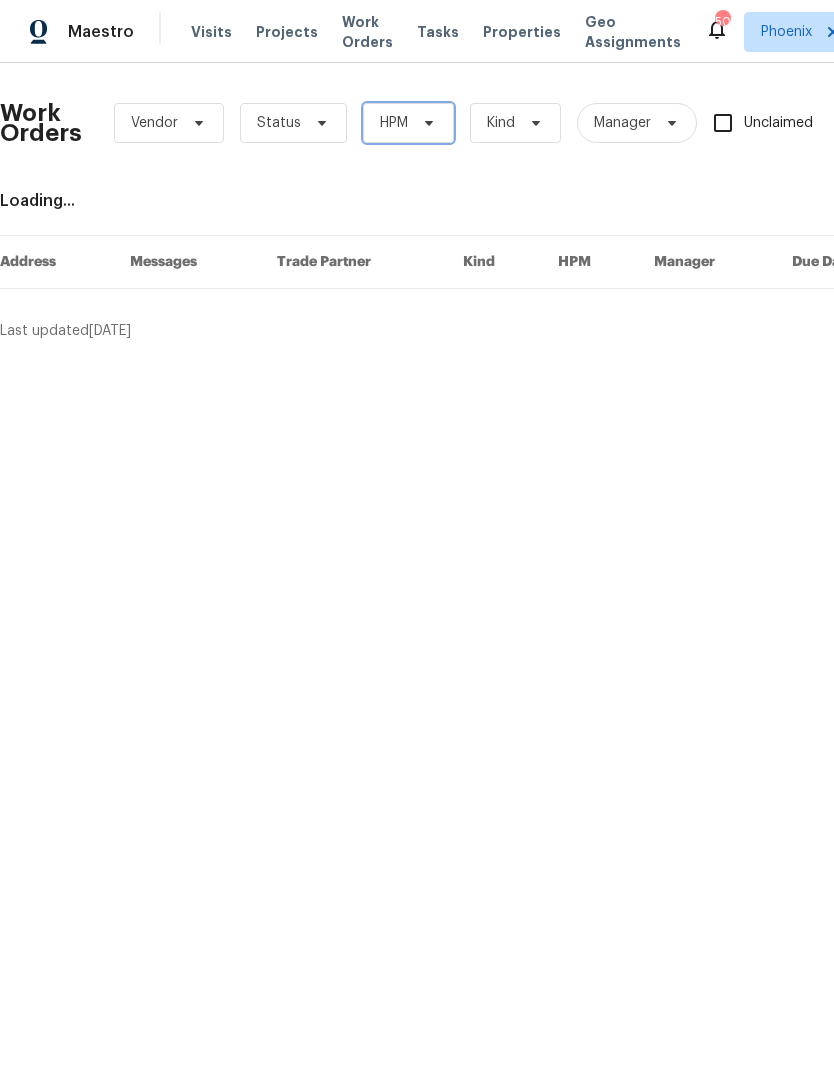 click 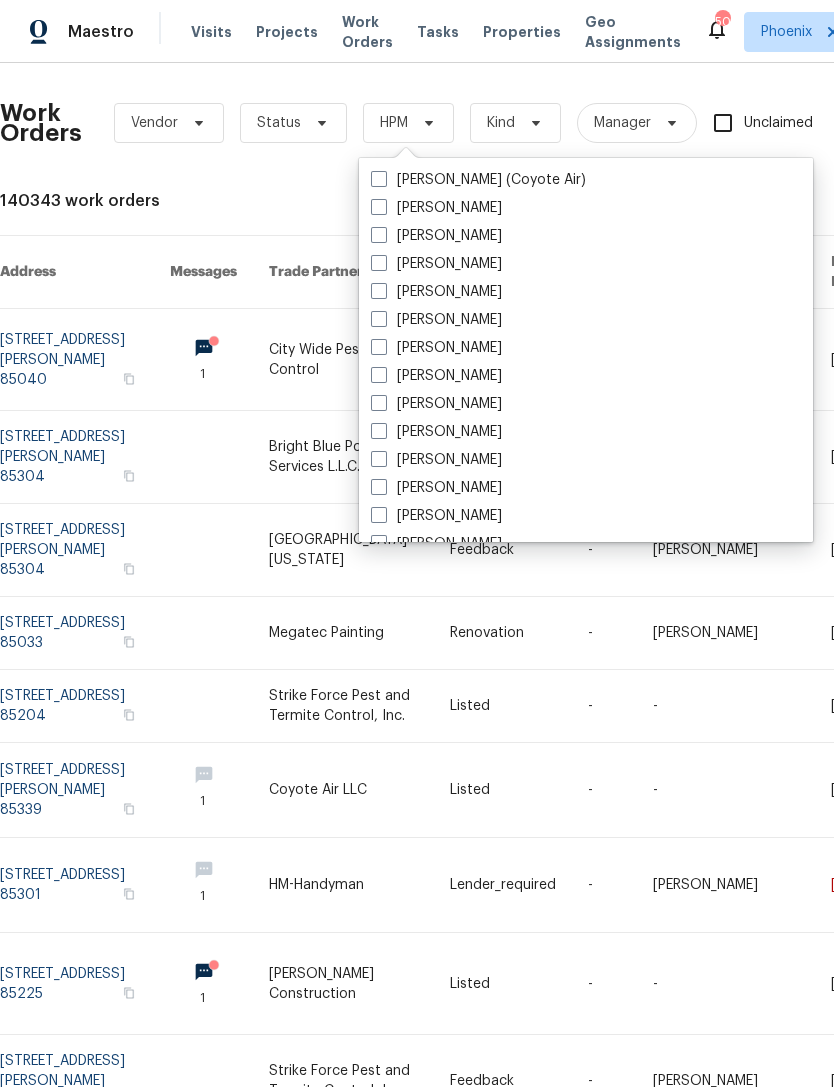 click on "[PERSON_NAME]" at bounding box center (436, 460) 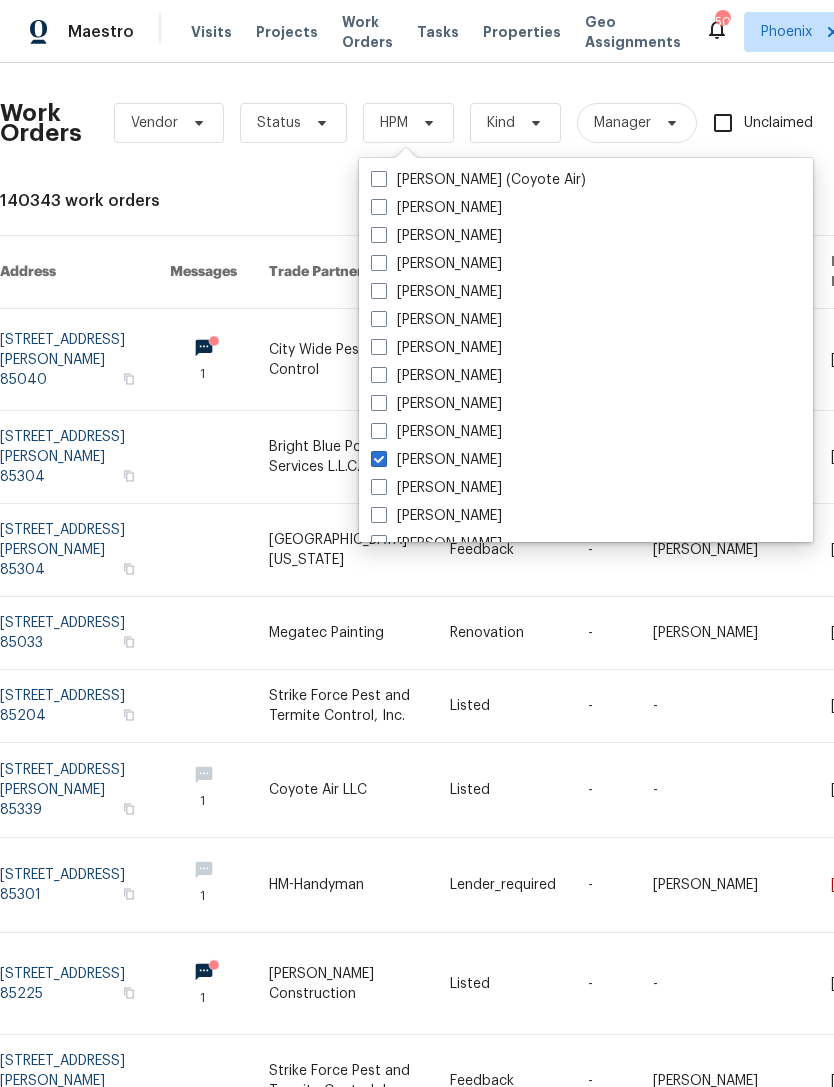 checkbox on "true" 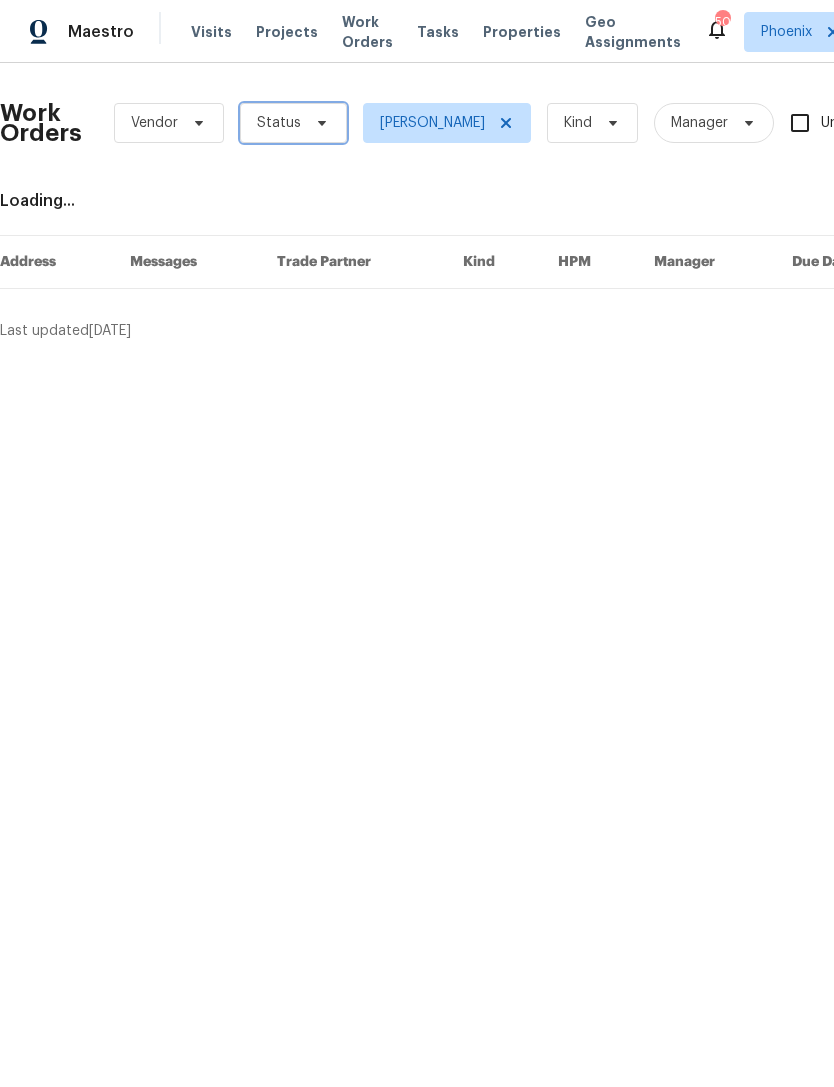 click on "Status" at bounding box center (293, 123) 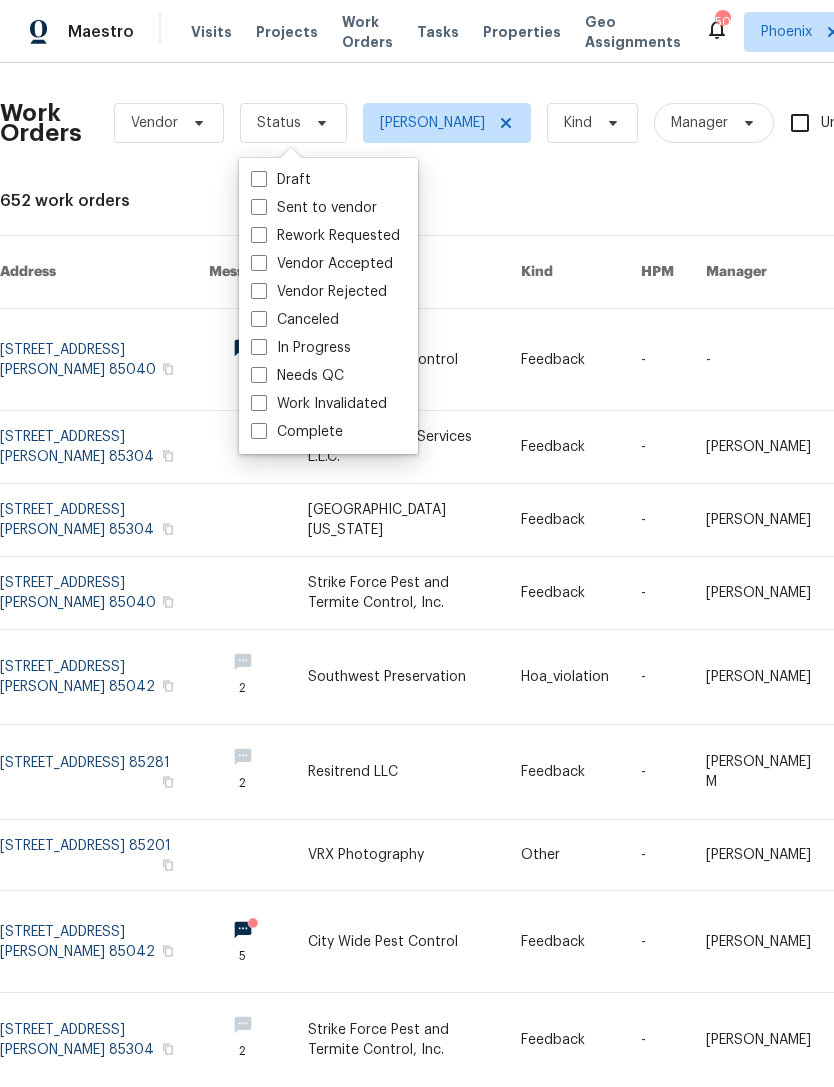 click on "In Progress" at bounding box center [301, 348] 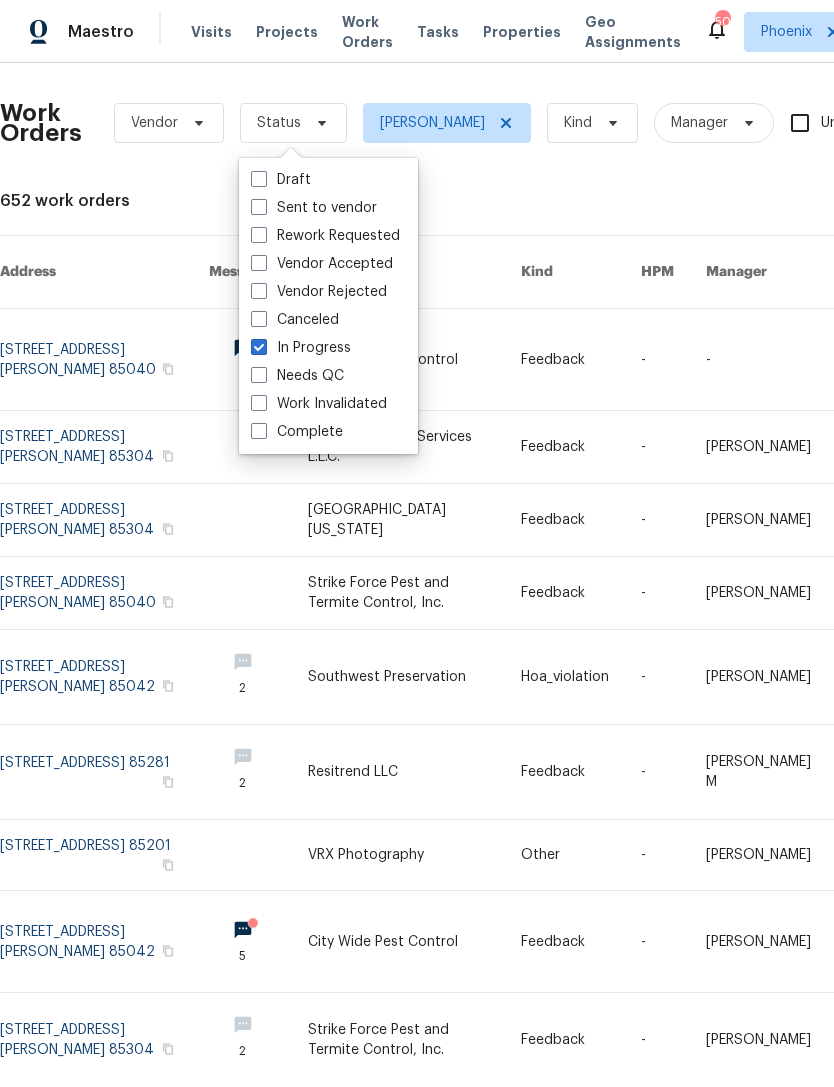 checkbox on "true" 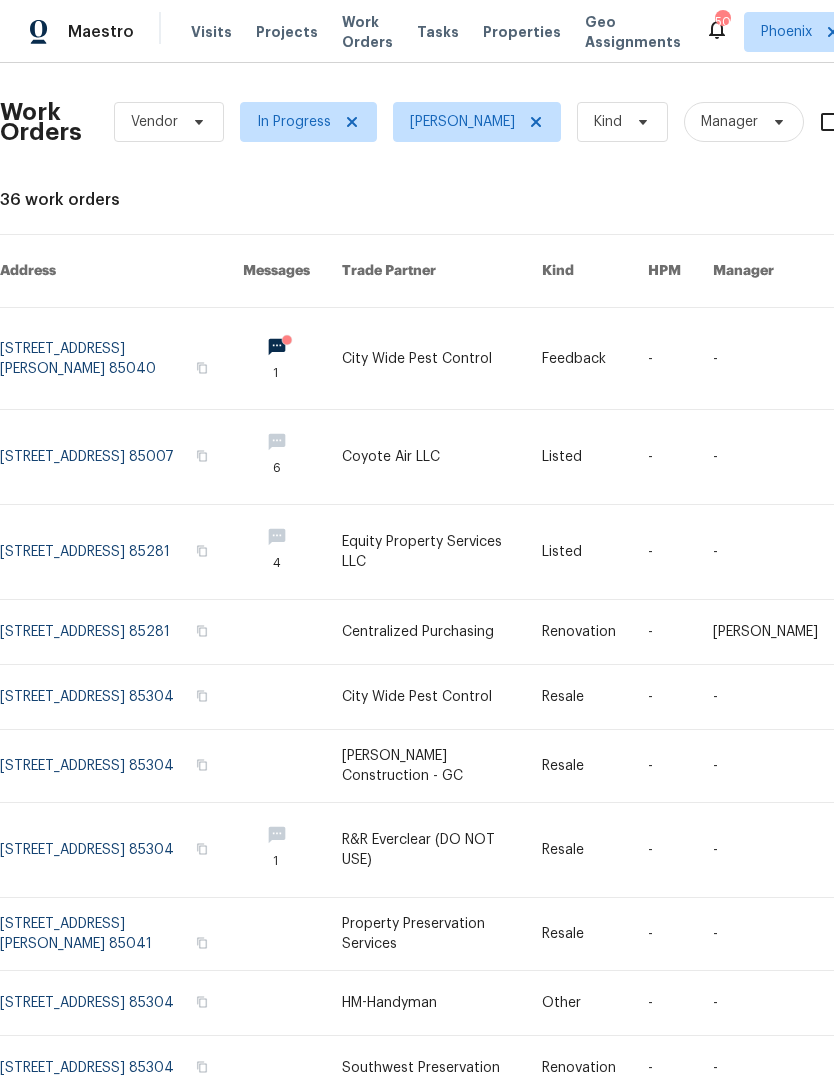 scroll, scrollTop: 1, scrollLeft: 0, axis: vertical 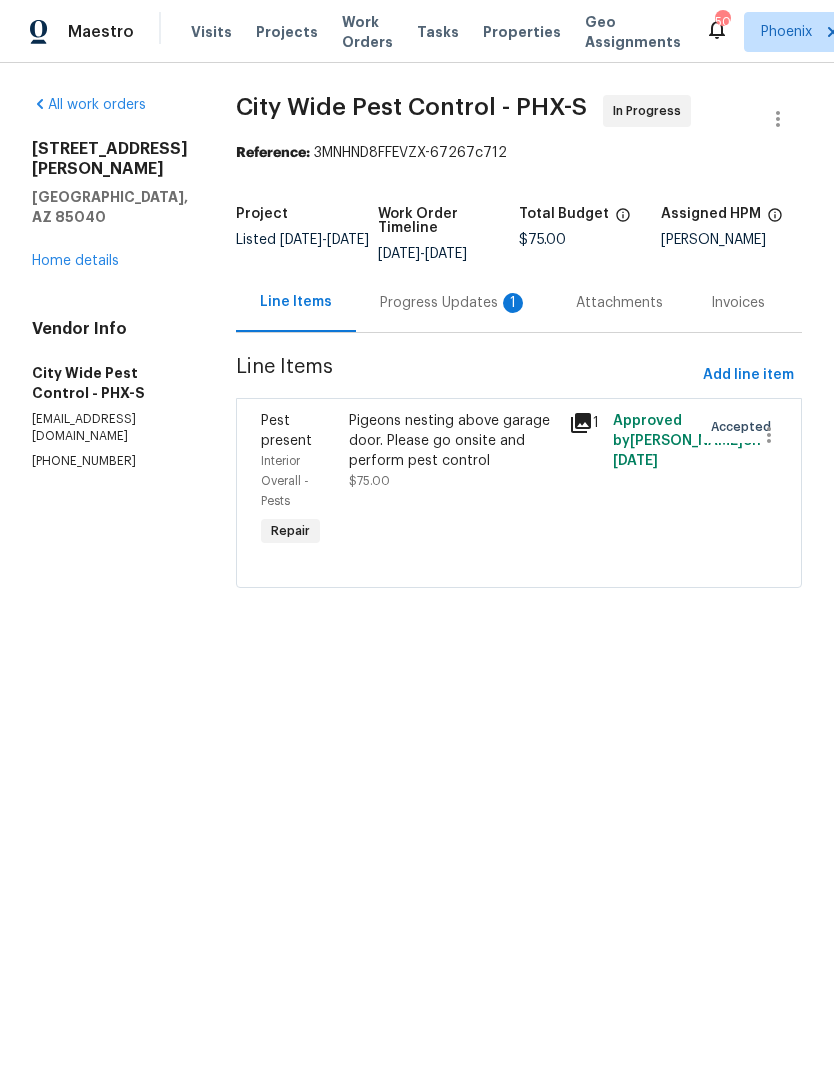 click on "Progress Updates 1" at bounding box center (454, 302) 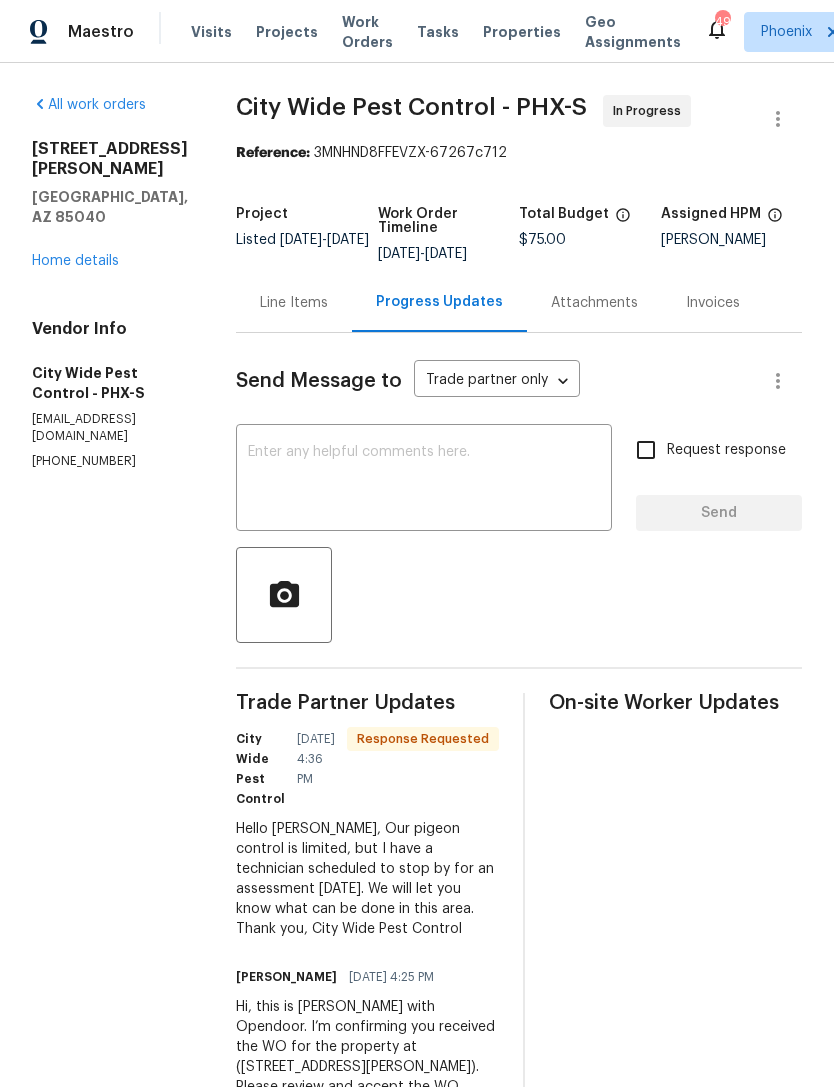 click on "Home details" at bounding box center [75, 261] 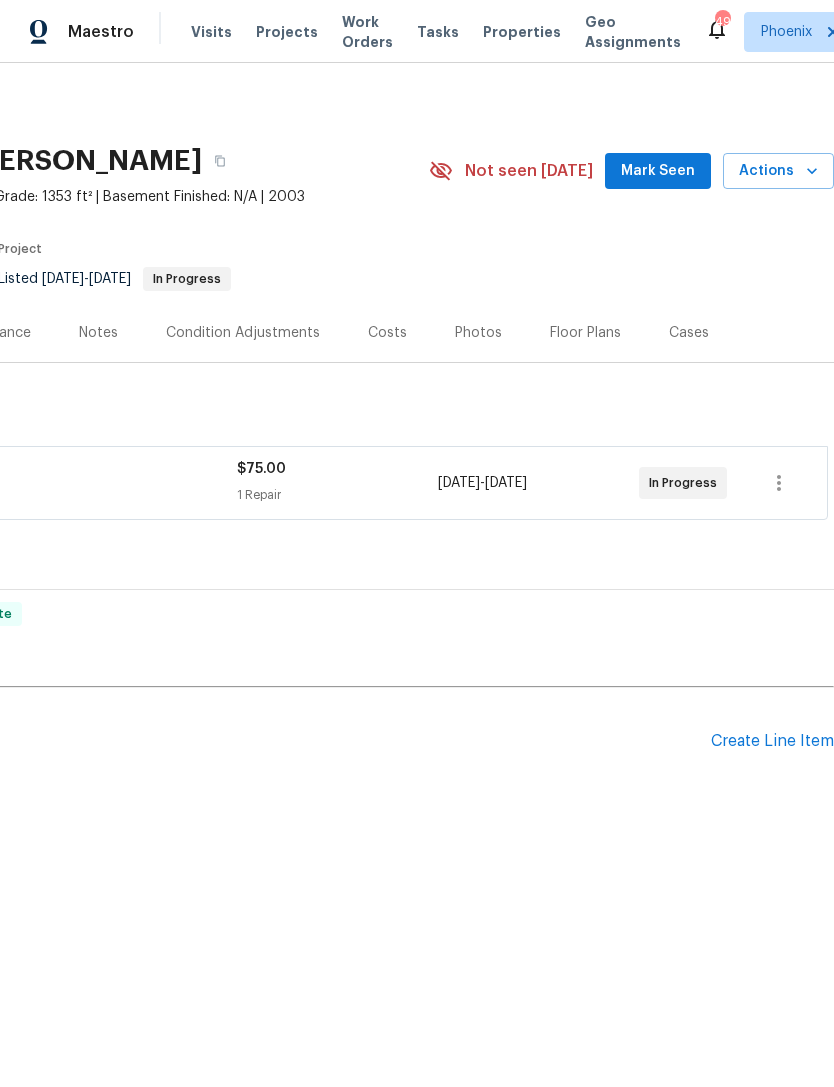 scroll, scrollTop: 0, scrollLeft: 296, axis: horizontal 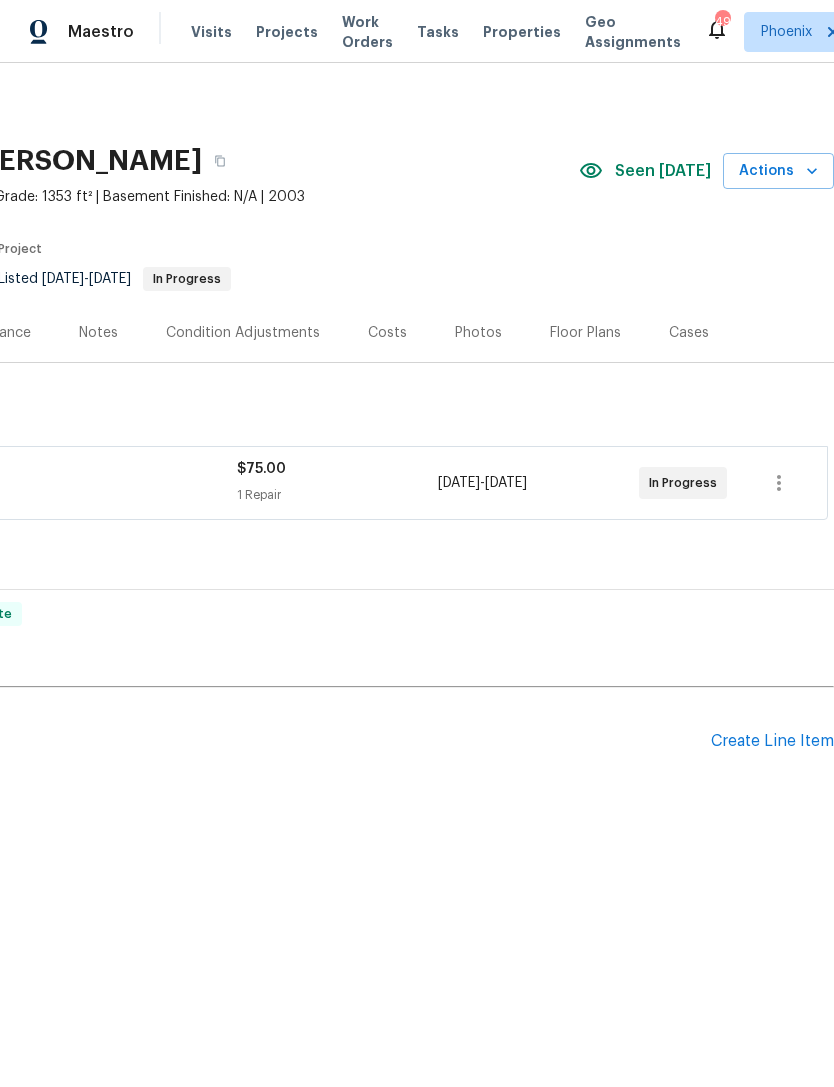 click on "Work Orders" at bounding box center (367, 32) 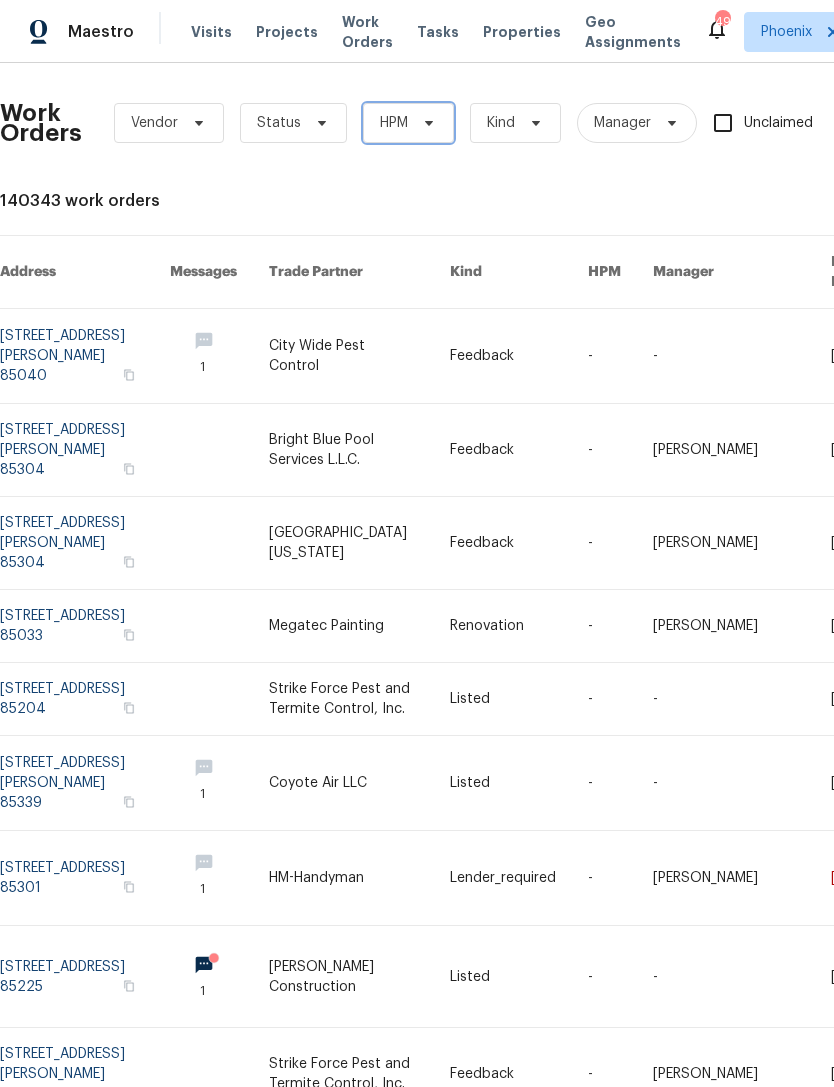 click 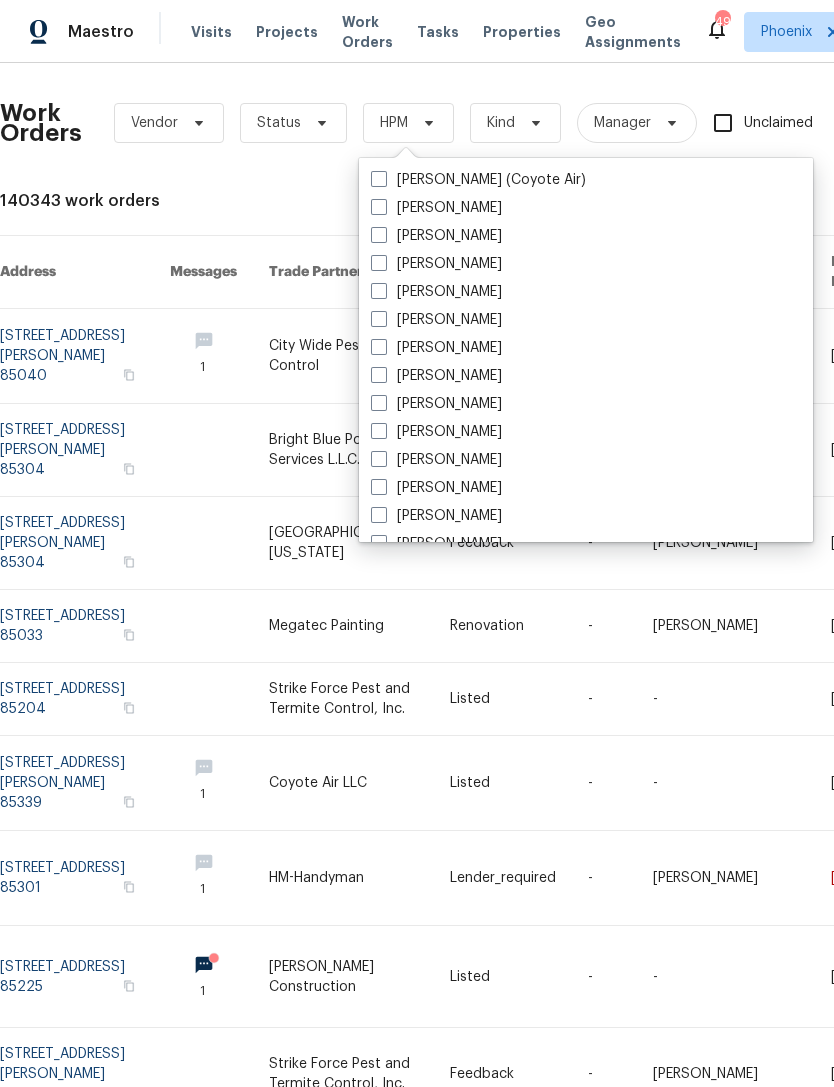 click on "[PERSON_NAME]" at bounding box center [436, 460] 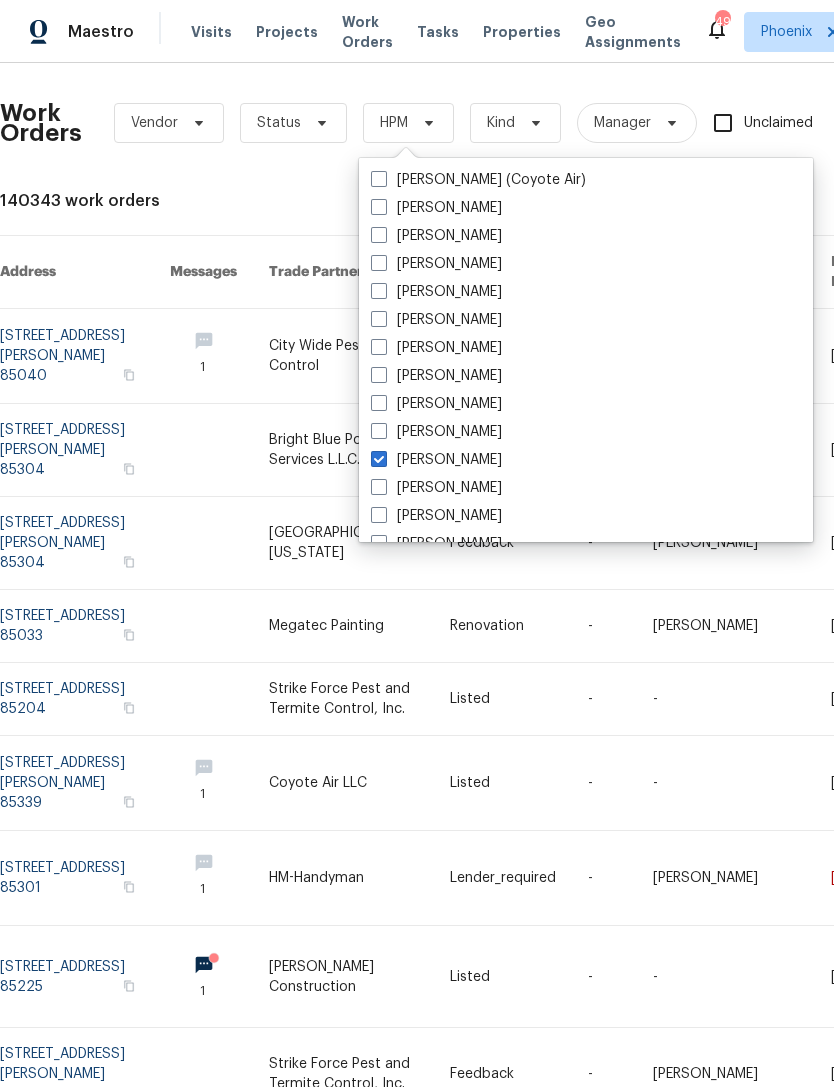 checkbox on "true" 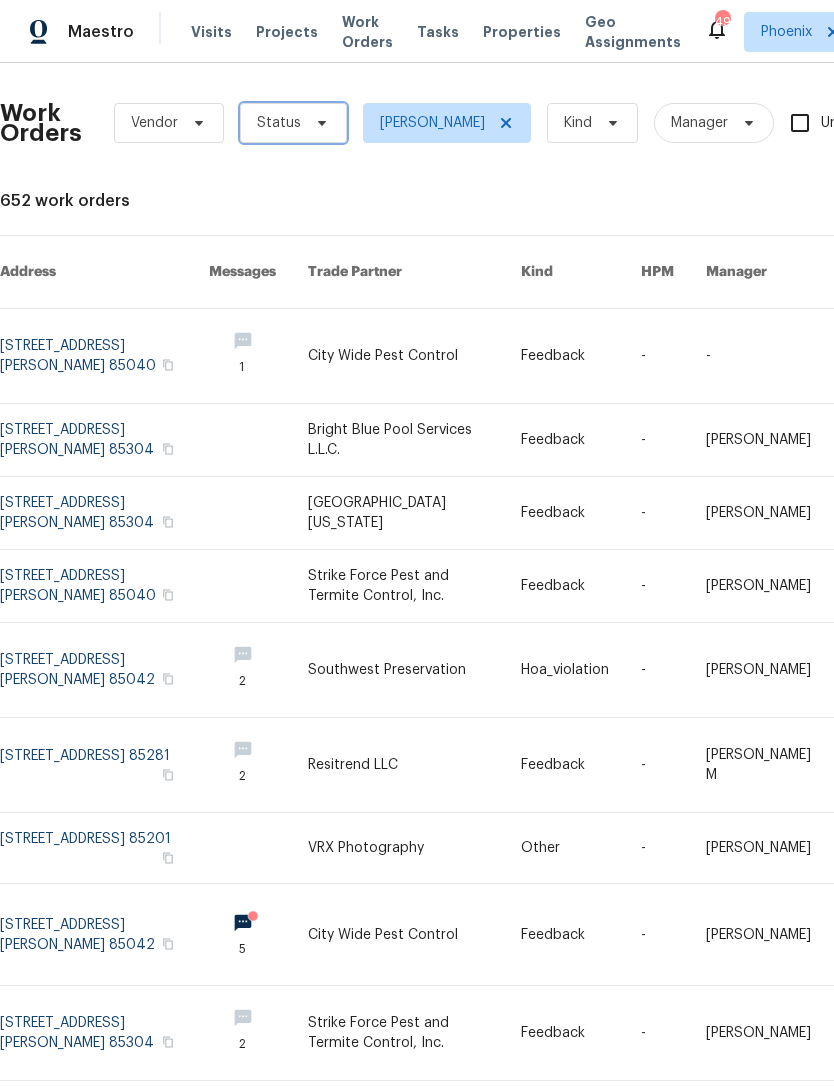 click on "Status" at bounding box center (293, 123) 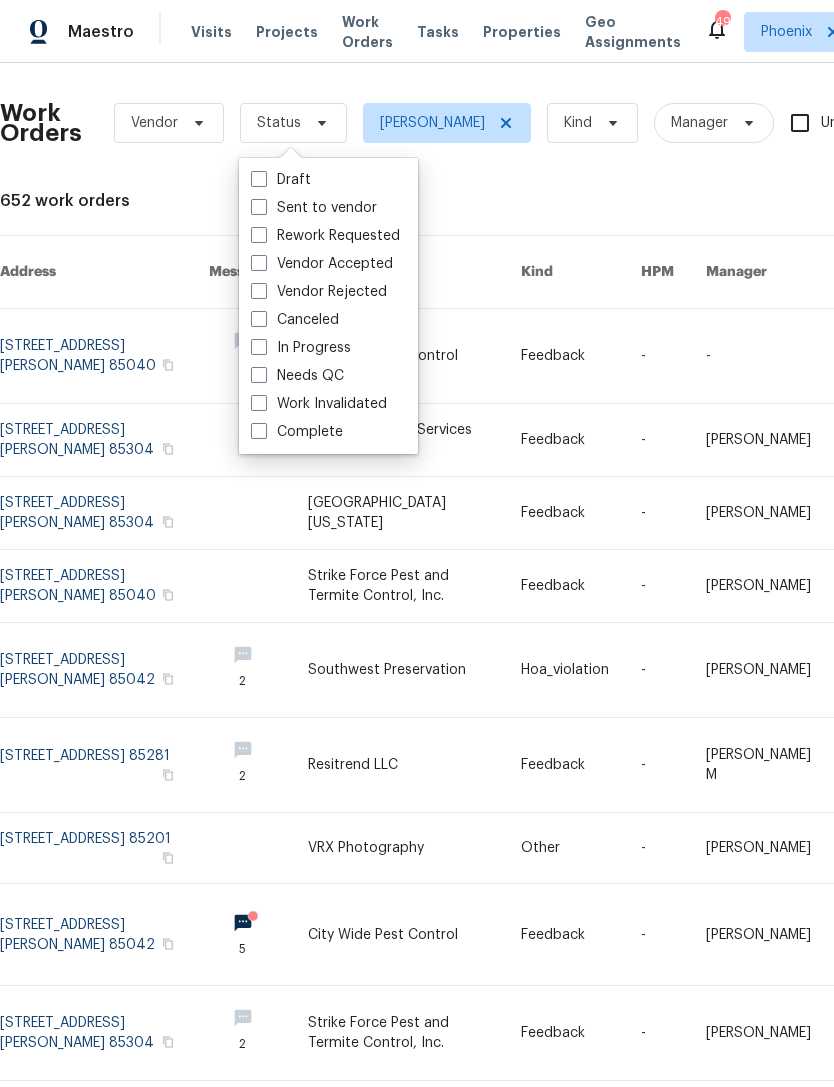 click on "Needs QC" at bounding box center [297, 376] 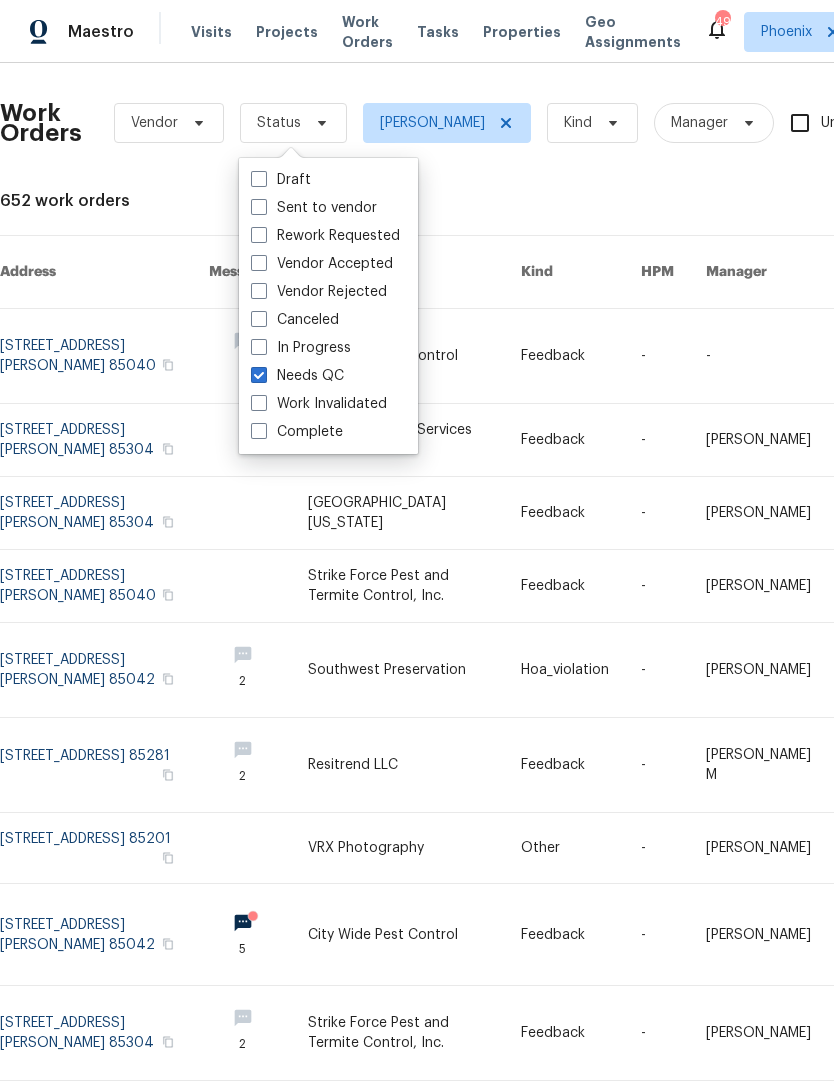 checkbox on "true" 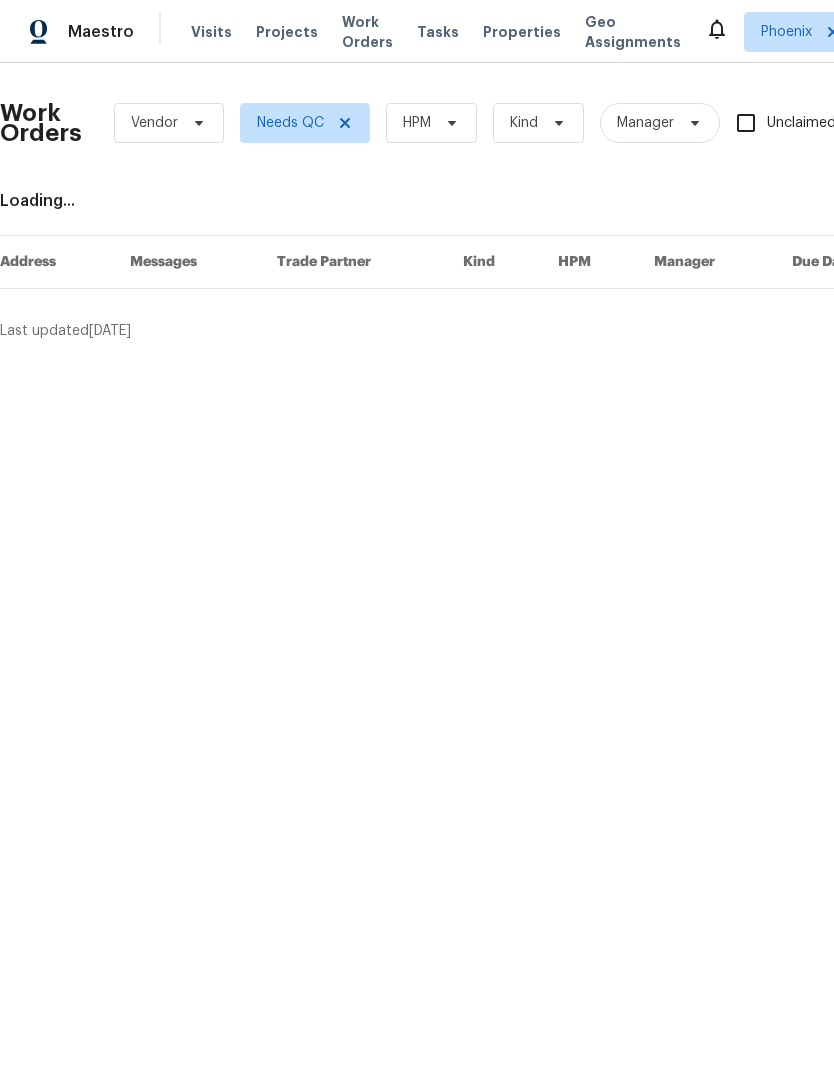 scroll, scrollTop: 0, scrollLeft: 0, axis: both 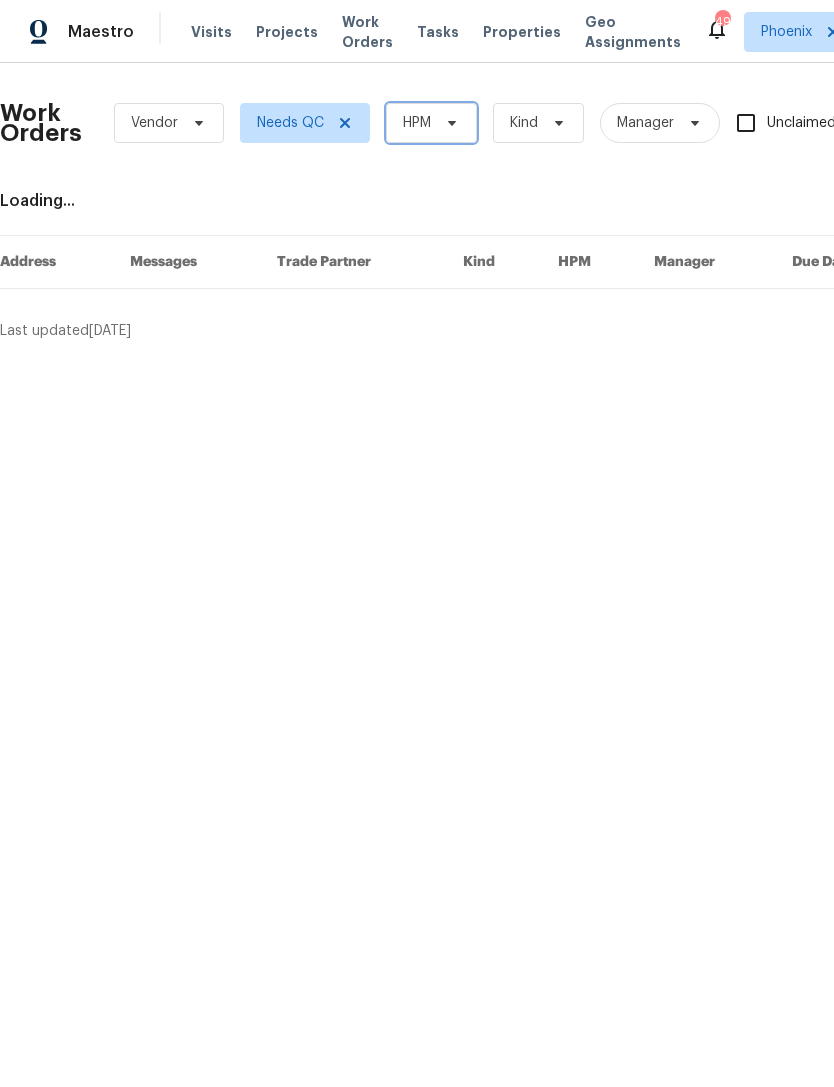 click 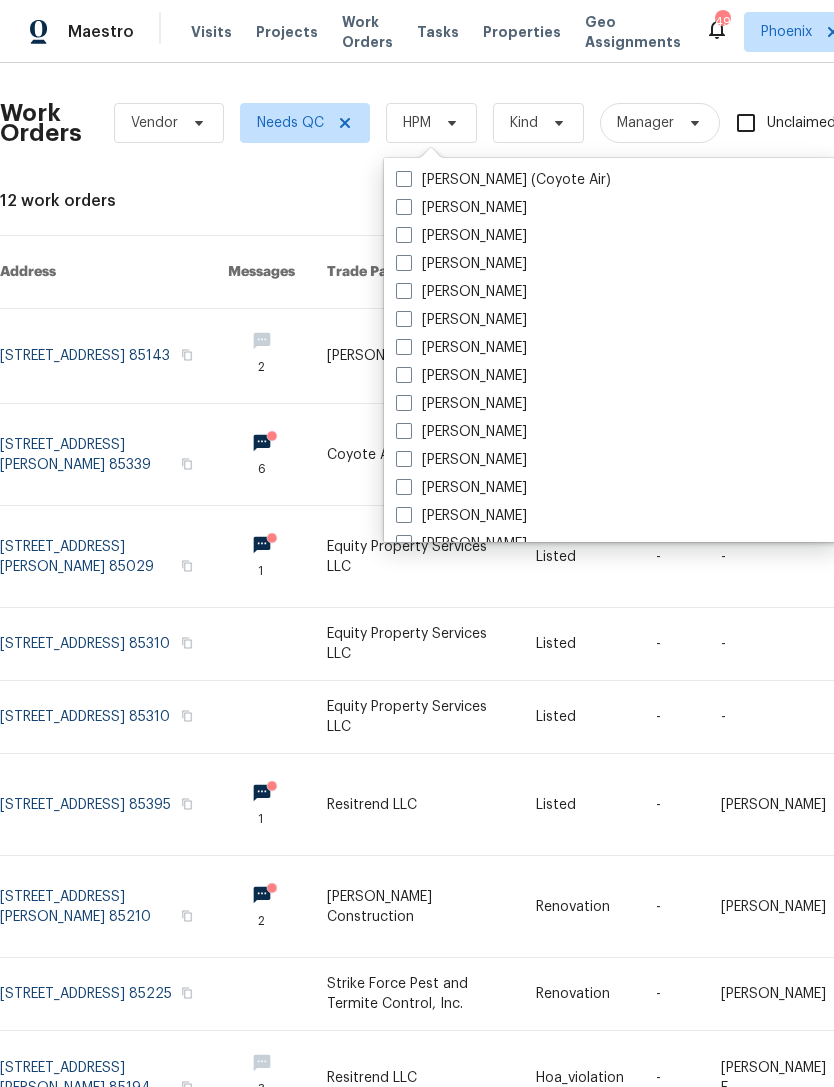 click on "[PERSON_NAME]" at bounding box center (461, 460) 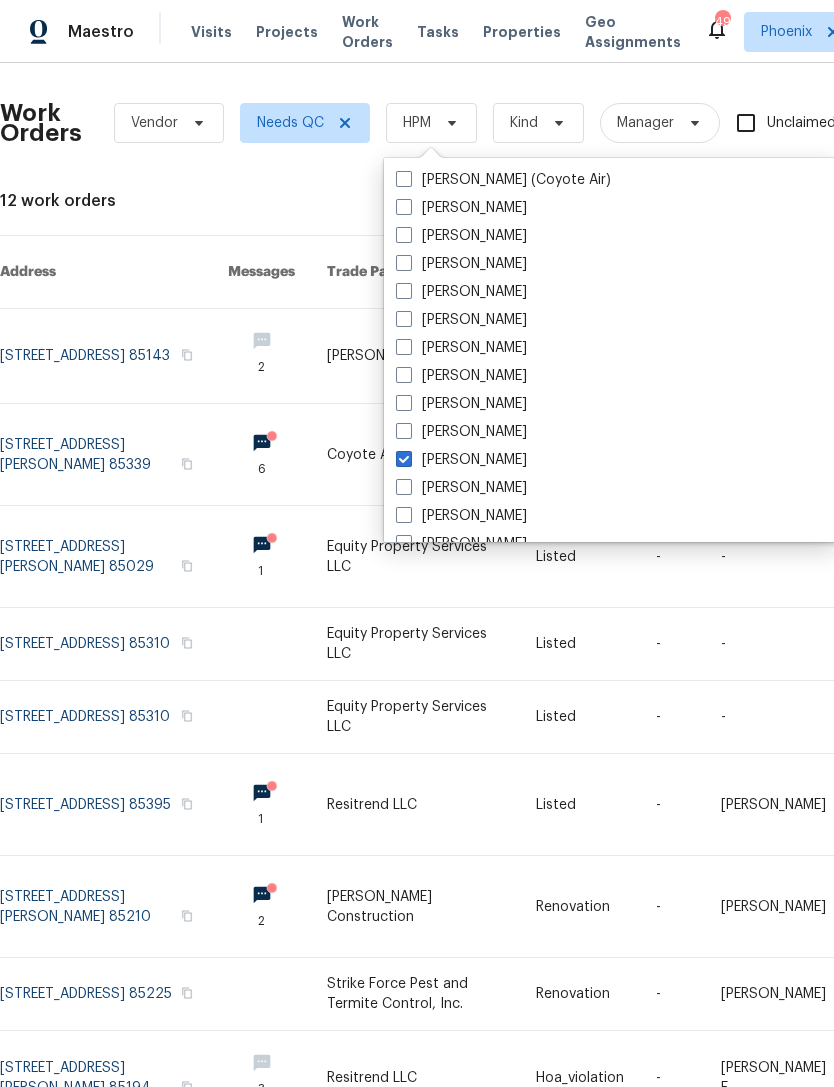 checkbox on "true" 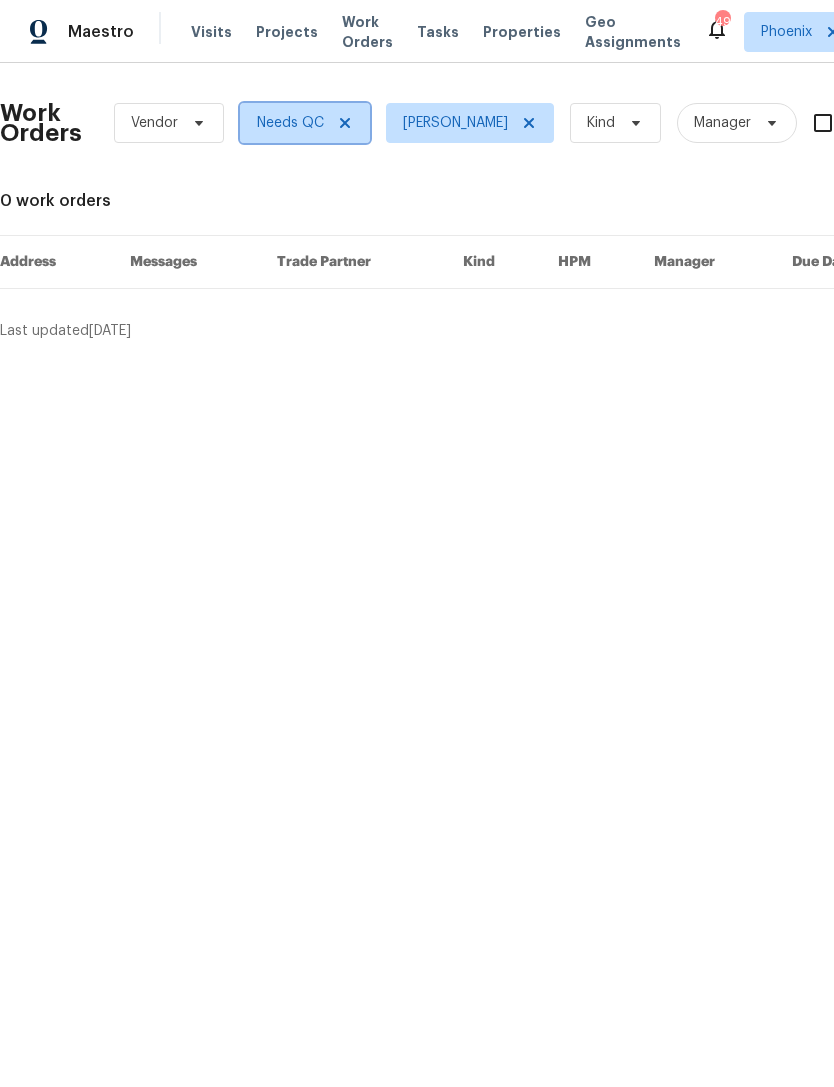 click 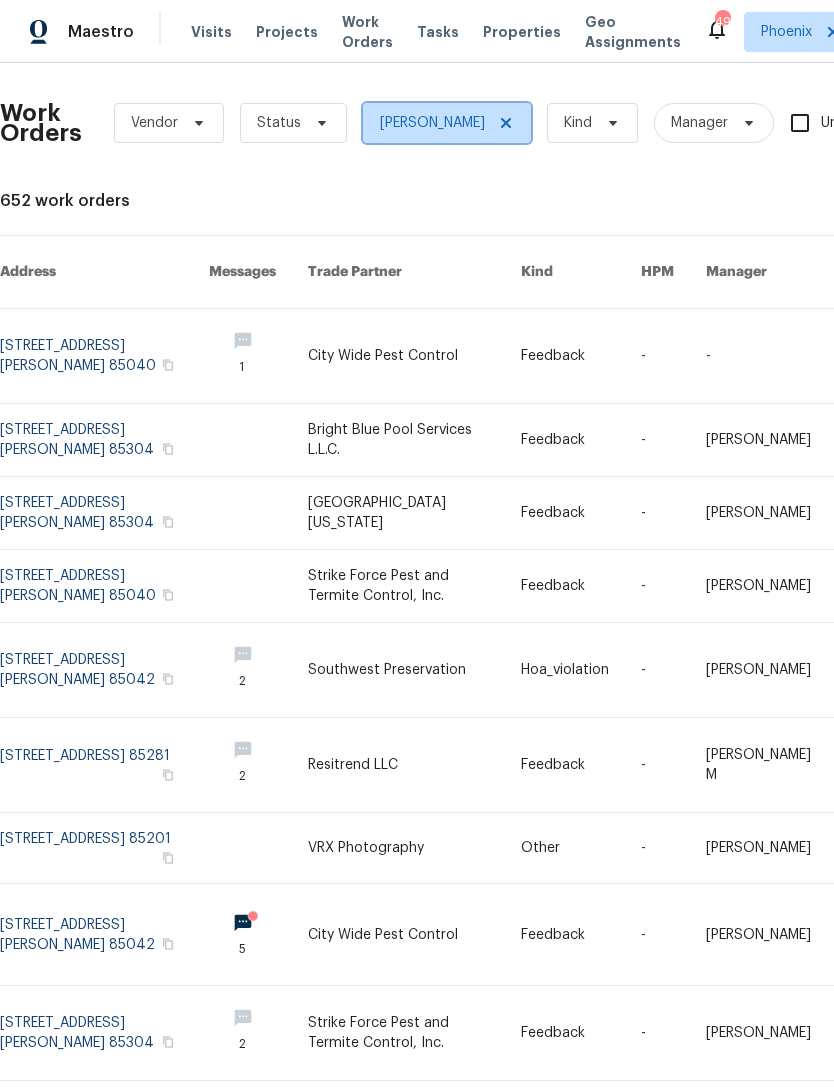 click 